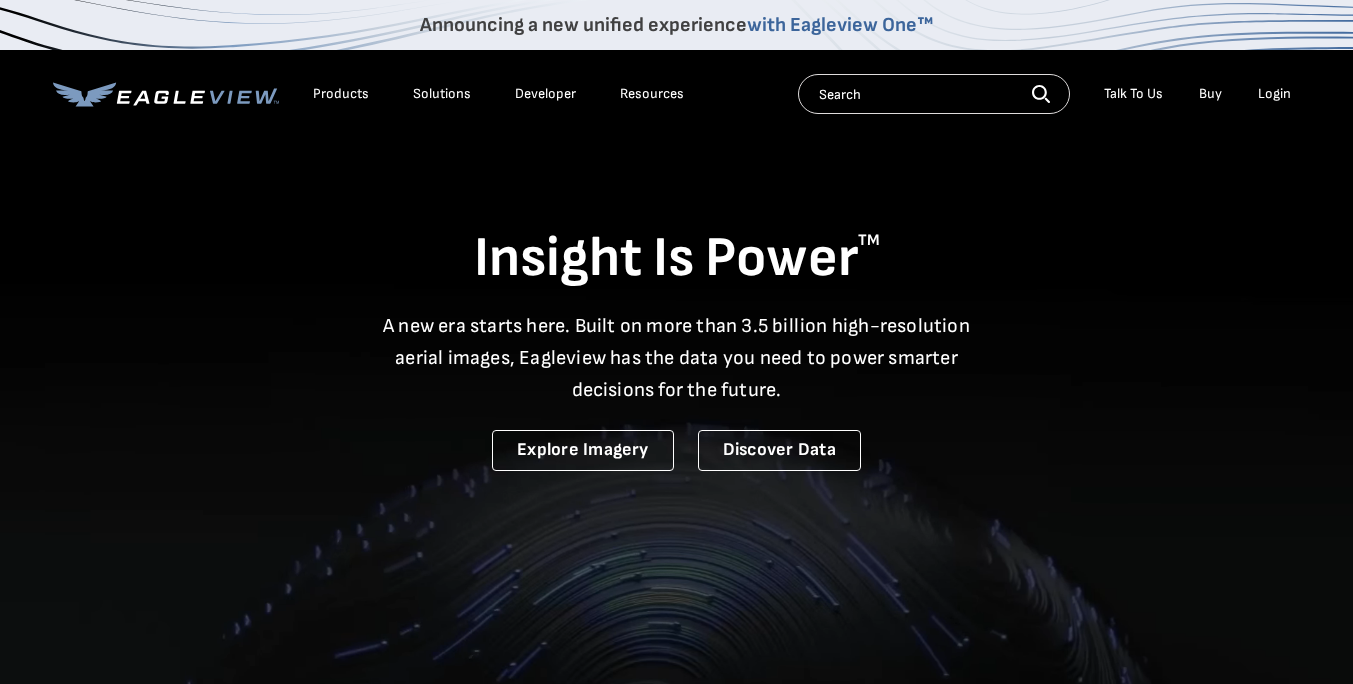 scroll, scrollTop: 0, scrollLeft: 0, axis: both 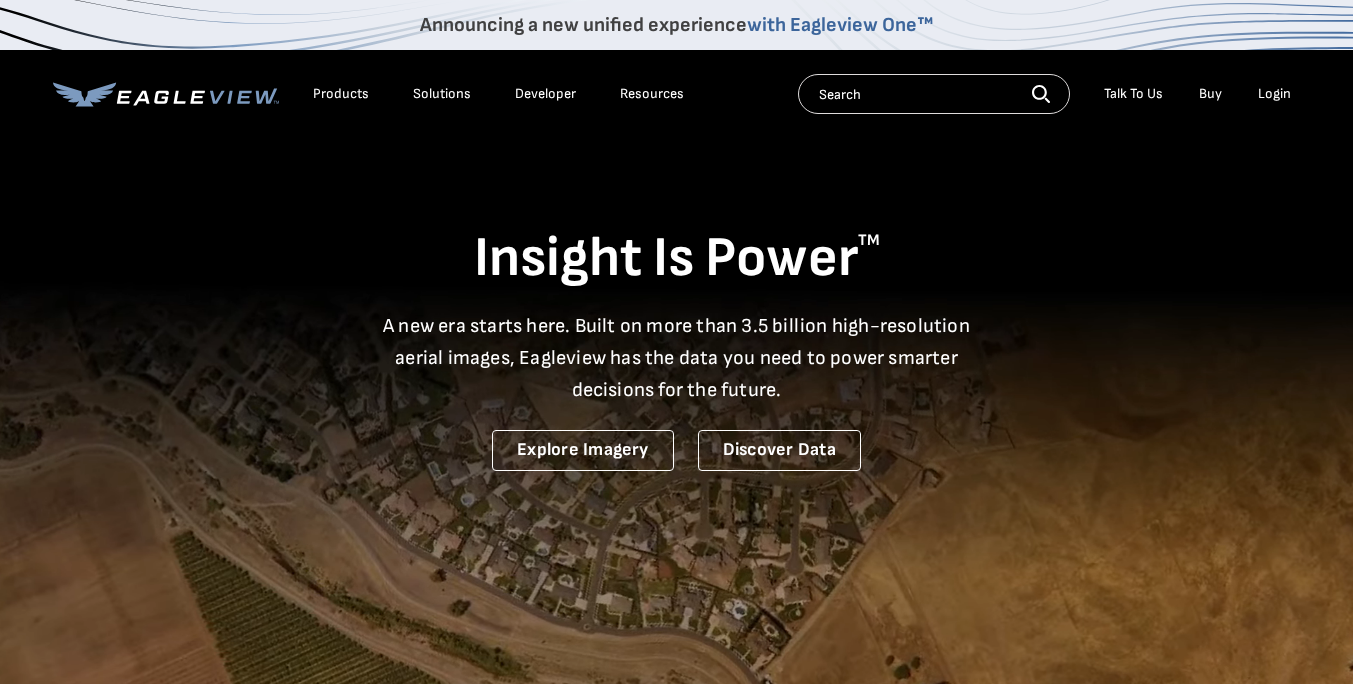click on "Login" at bounding box center (1274, 94) 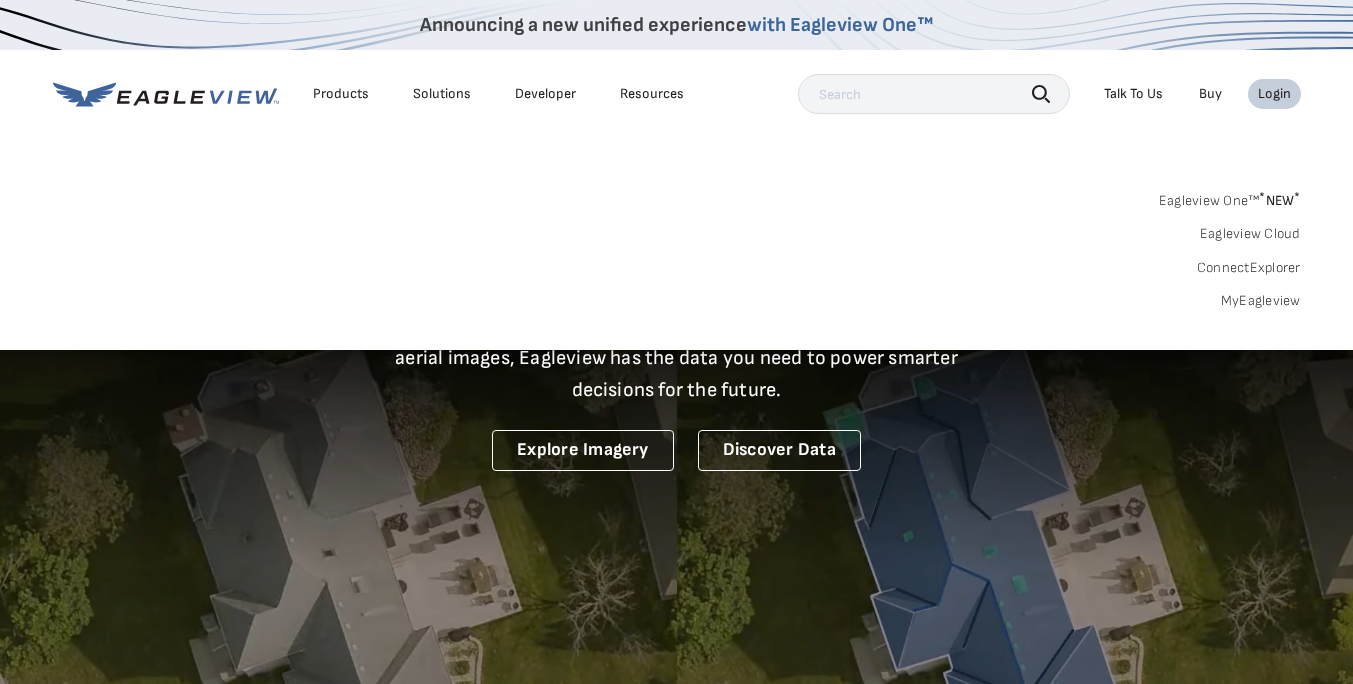 click on "Login" at bounding box center [1274, 94] 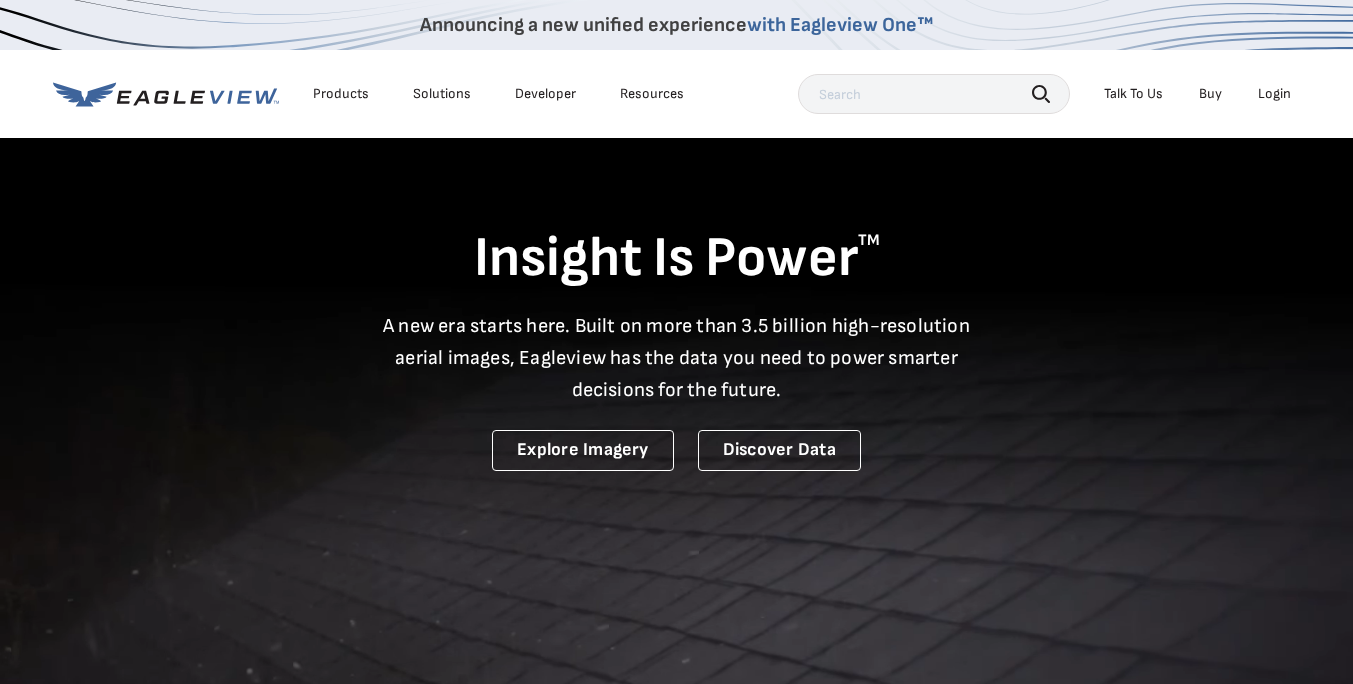 click on "Login" at bounding box center [1274, 94] 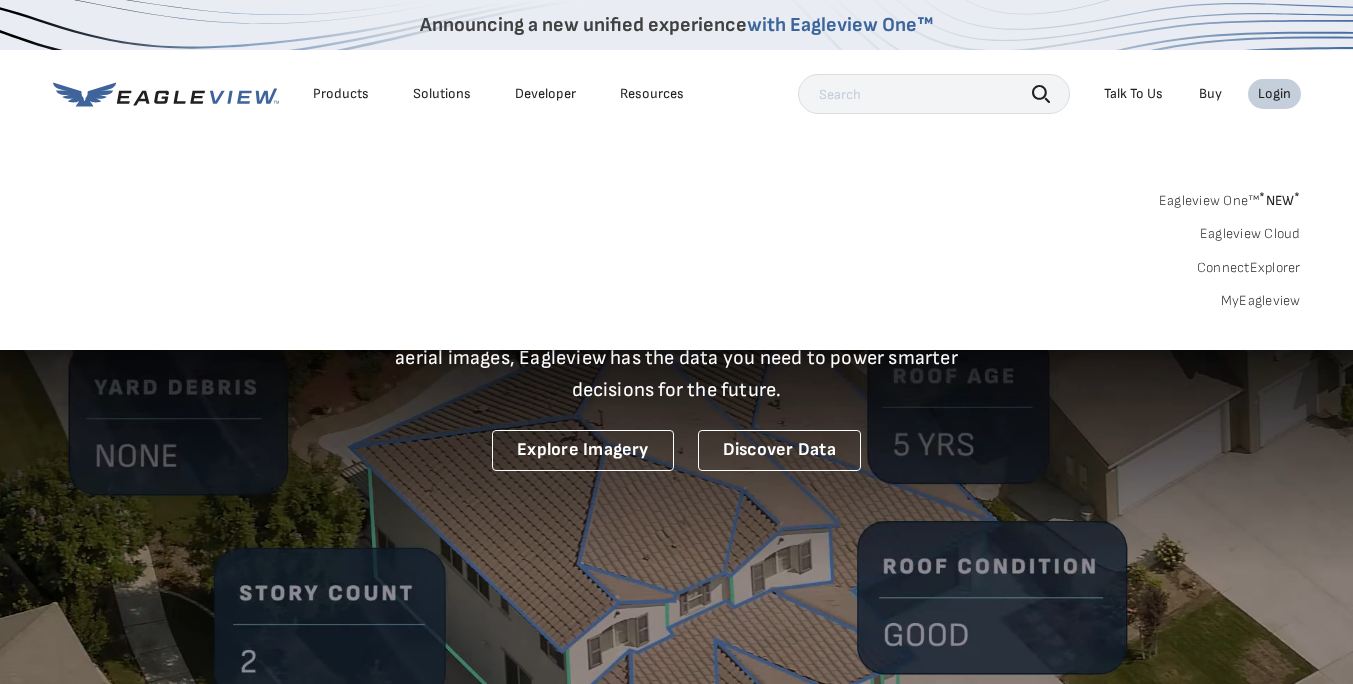 click on "MyEagleview" at bounding box center [1261, 301] 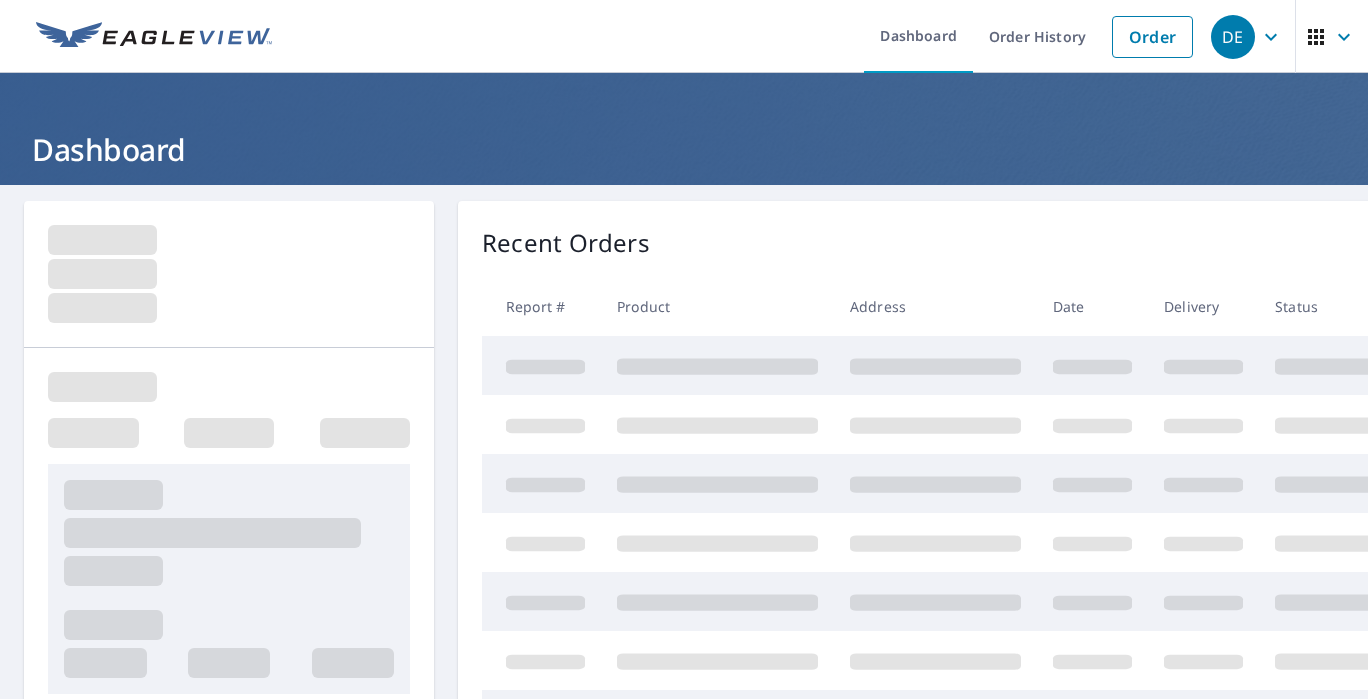 scroll, scrollTop: 0, scrollLeft: 0, axis: both 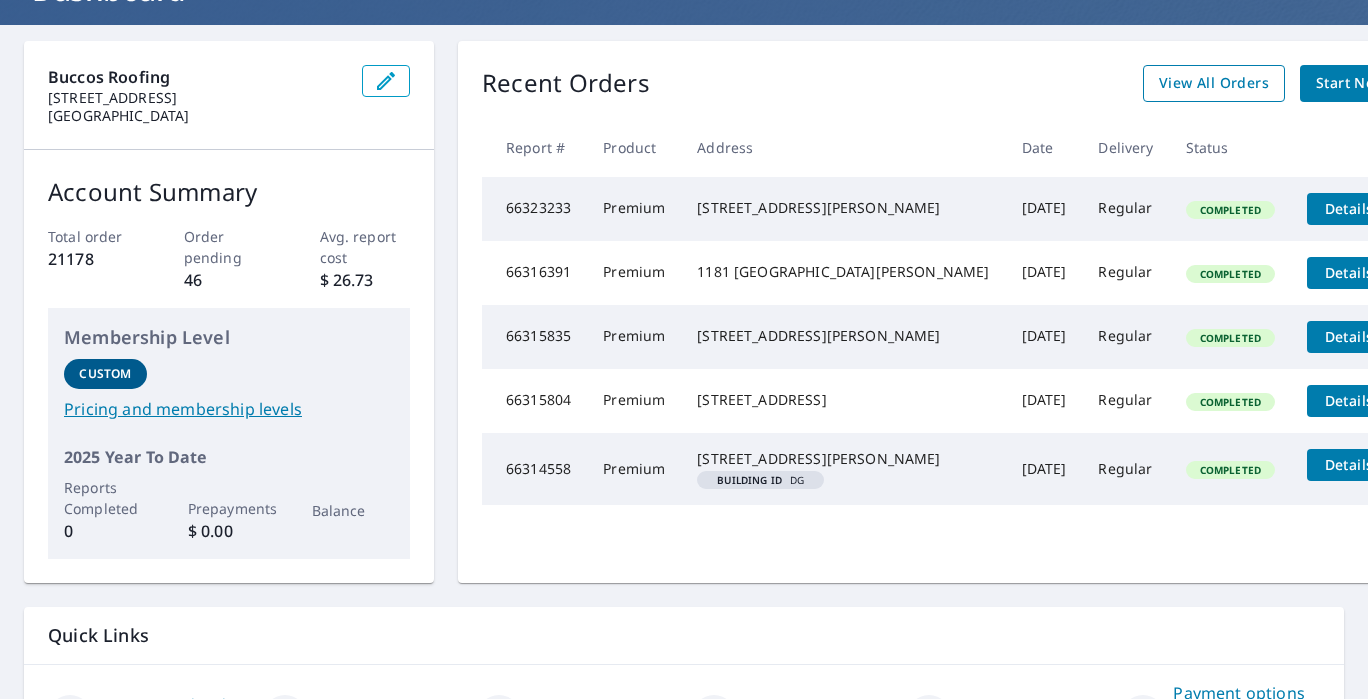 click on "View All Orders" at bounding box center (1214, 83) 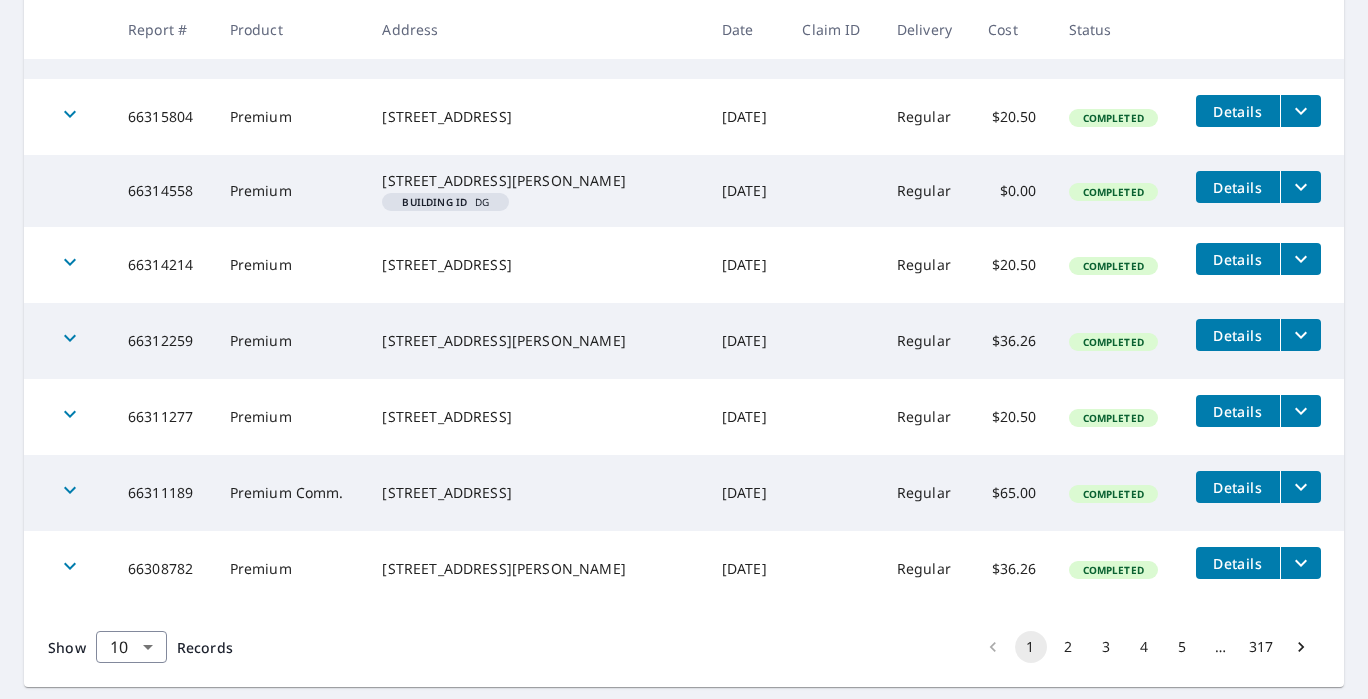 scroll, scrollTop: 580, scrollLeft: 0, axis: vertical 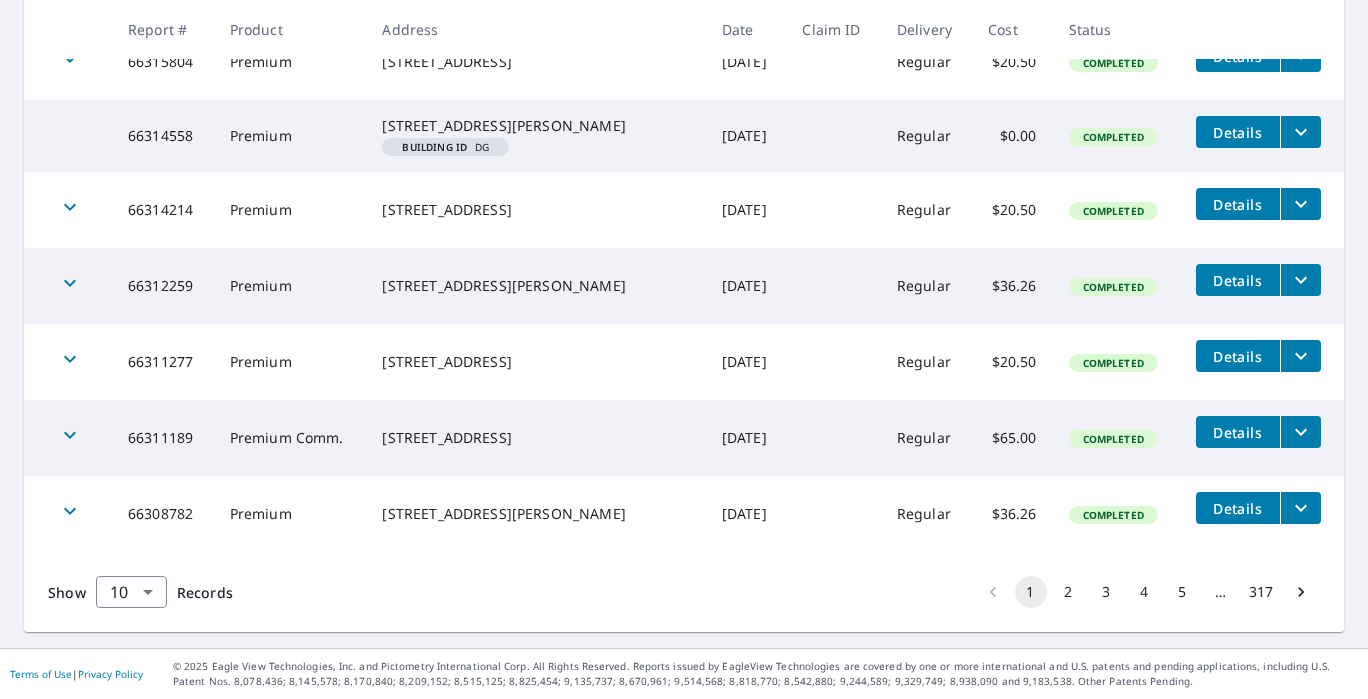 click on "2" at bounding box center [1069, 592] 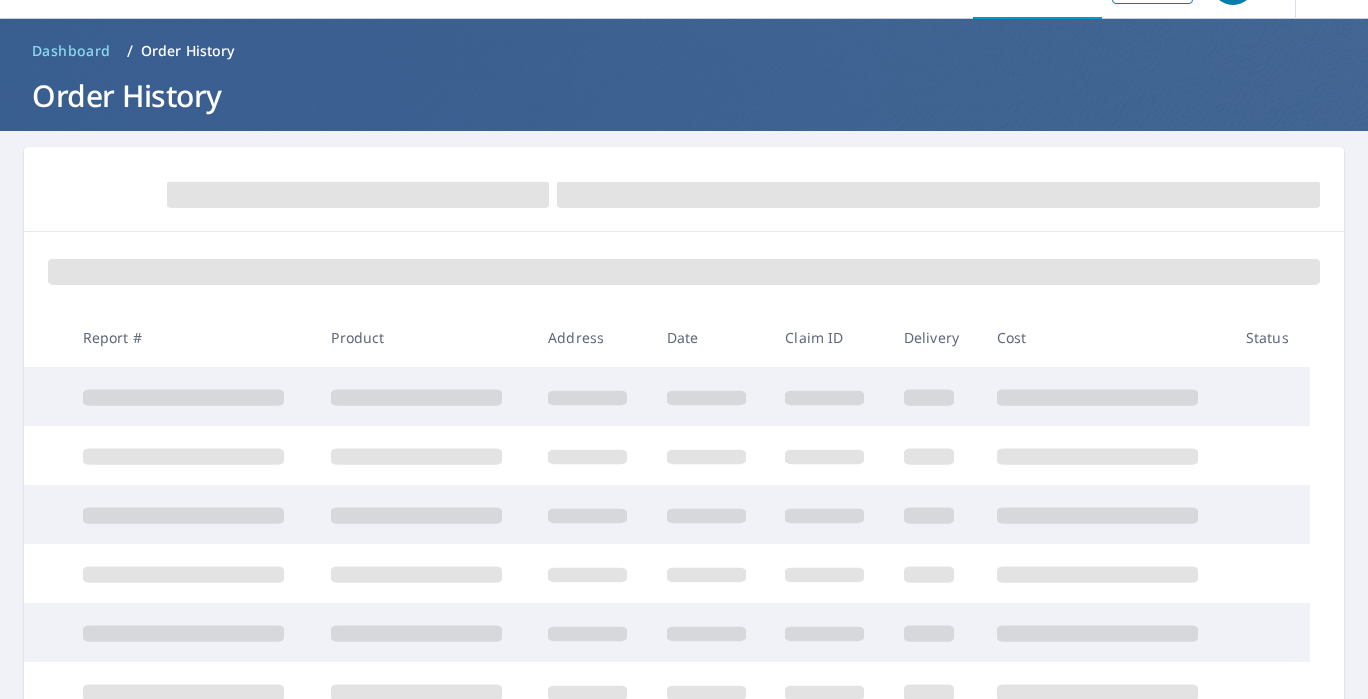 scroll, scrollTop: 0, scrollLeft: 0, axis: both 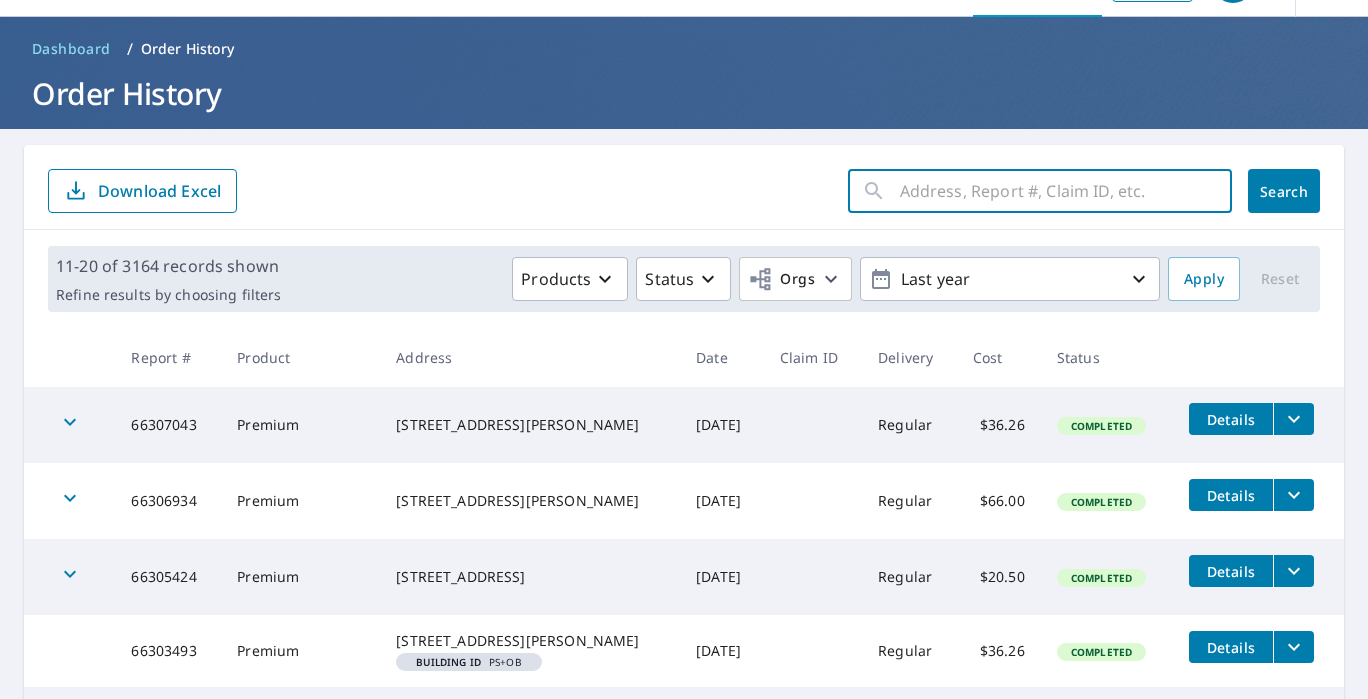 click at bounding box center [1066, 191] 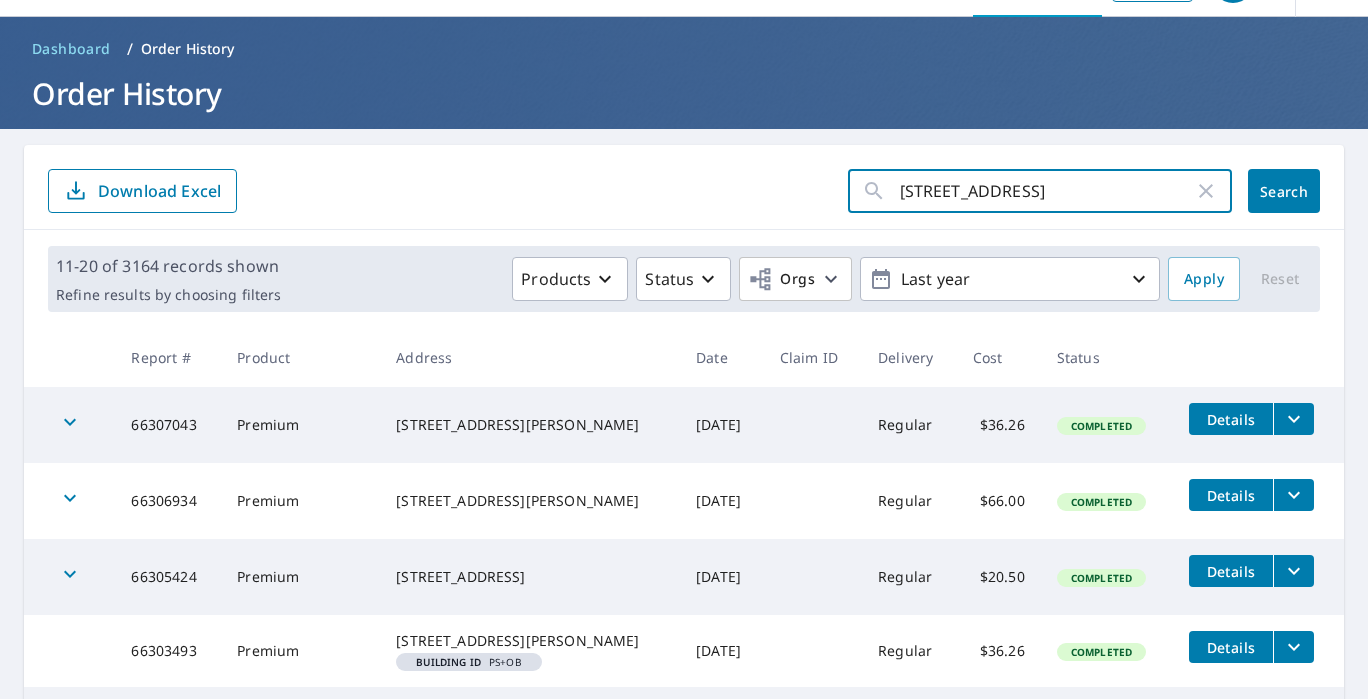 click on "Search" 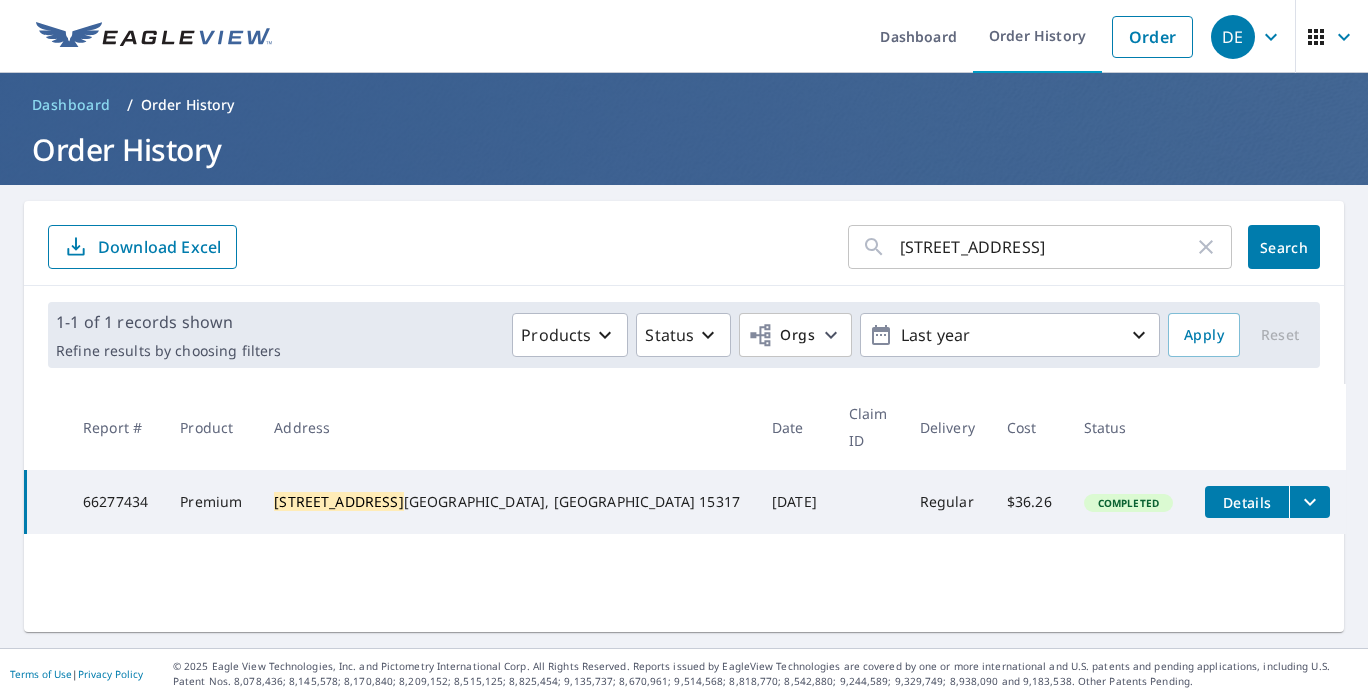 scroll, scrollTop: 0, scrollLeft: 0, axis: both 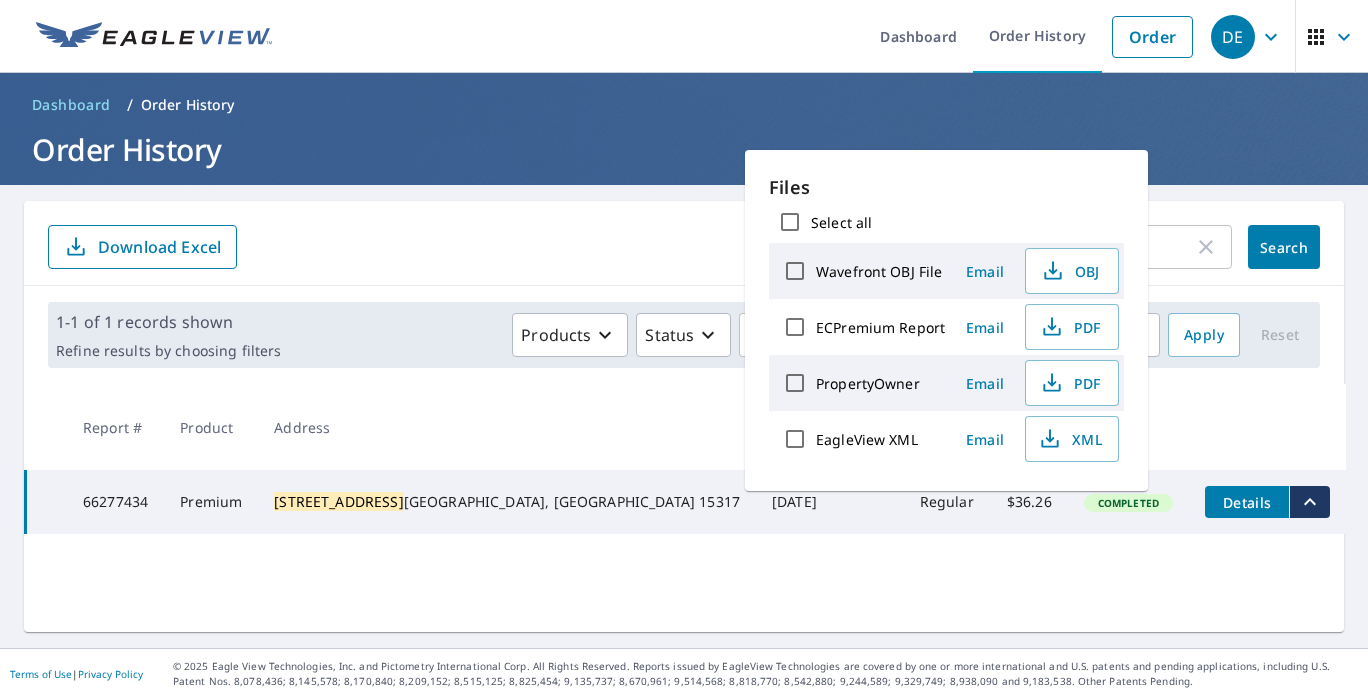 click on "6 Chubbic Rd ​ Search Download Excel 1-1 of 1 records shown Refine results by choosing filters Products Status Orgs Last year Apply Reset Report # Product Address Date Claim ID Delivery Cost Status 66277434 Premium 6 Chubbic Rd
Canonsburg, PA 15317 Jul 08, 2025 Regular $36.26 Completed Details" at bounding box center (684, 416) 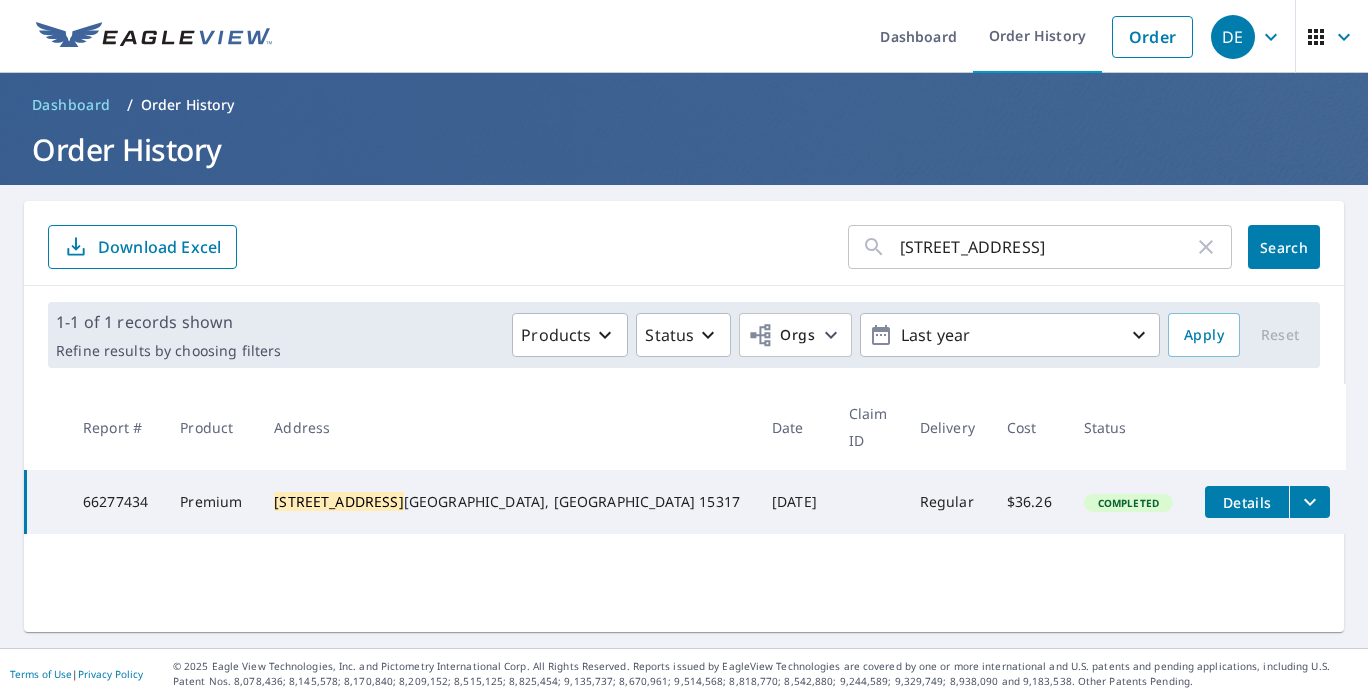 click on "Details" at bounding box center (1247, 502) 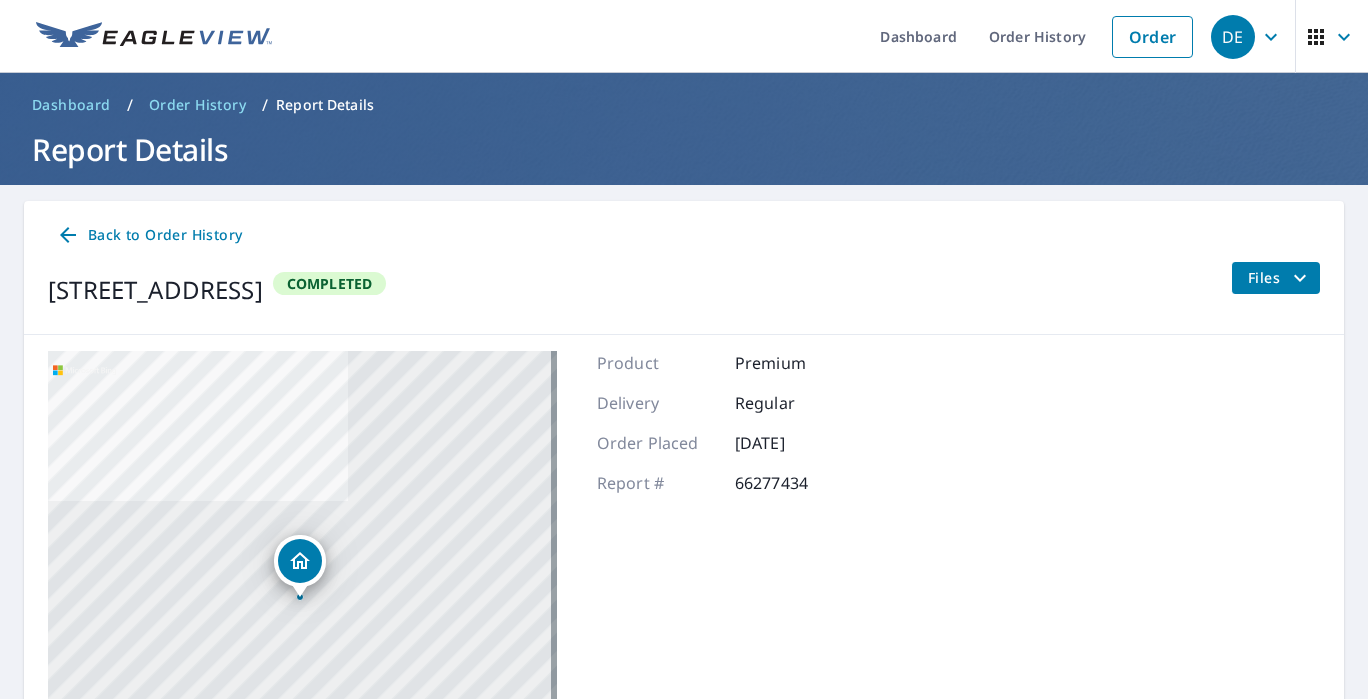 scroll, scrollTop: 41, scrollLeft: 0, axis: vertical 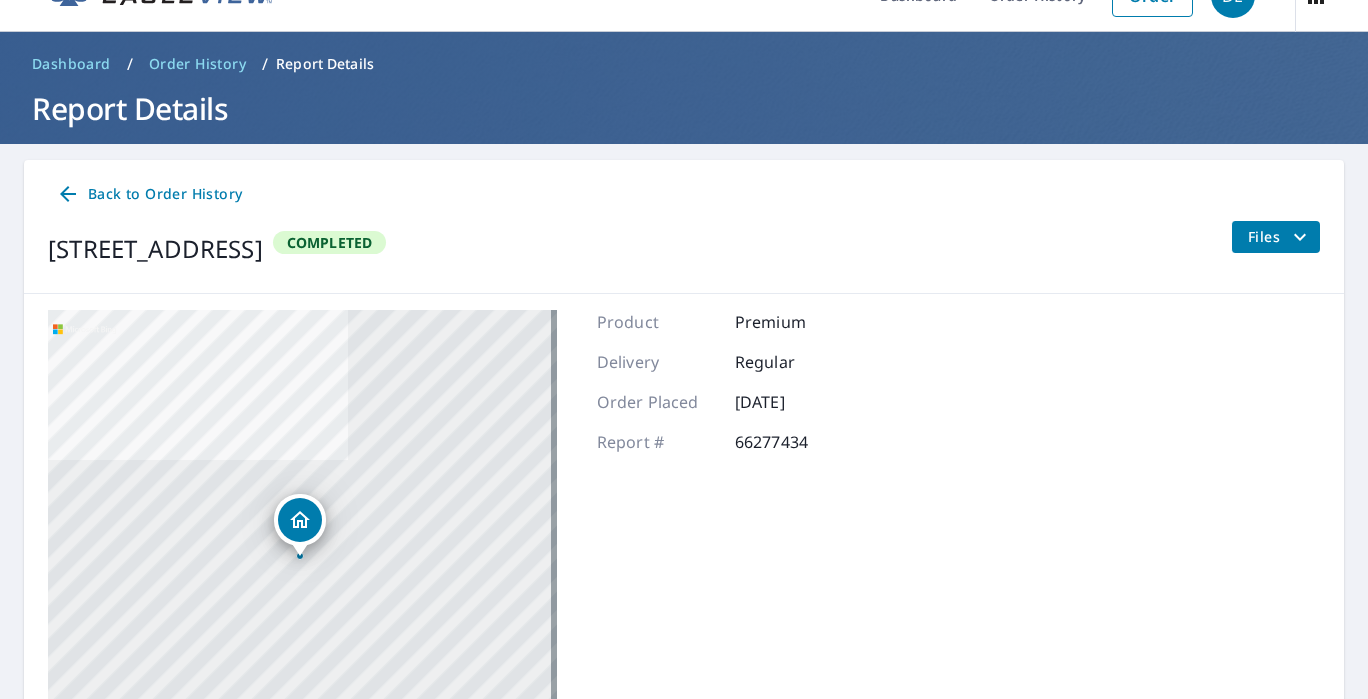 click on "Files" at bounding box center [1275, 249] 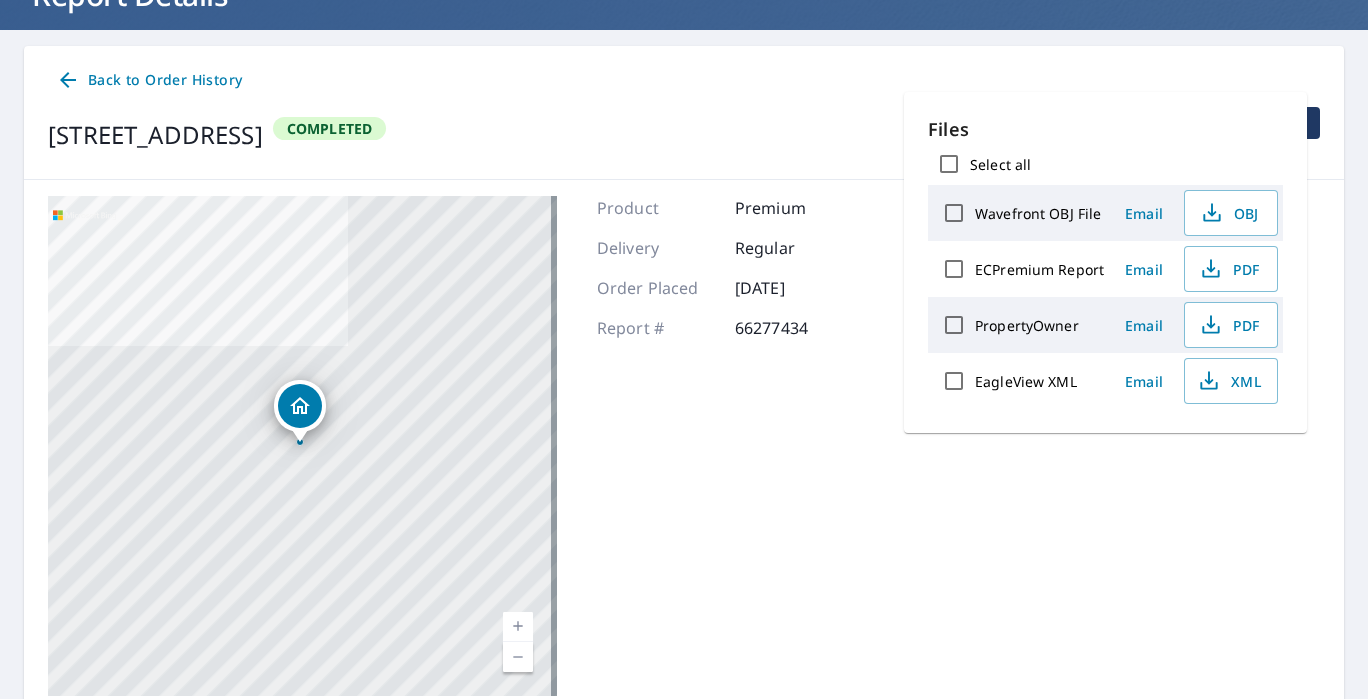 scroll, scrollTop: 234, scrollLeft: 0, axis: vertical 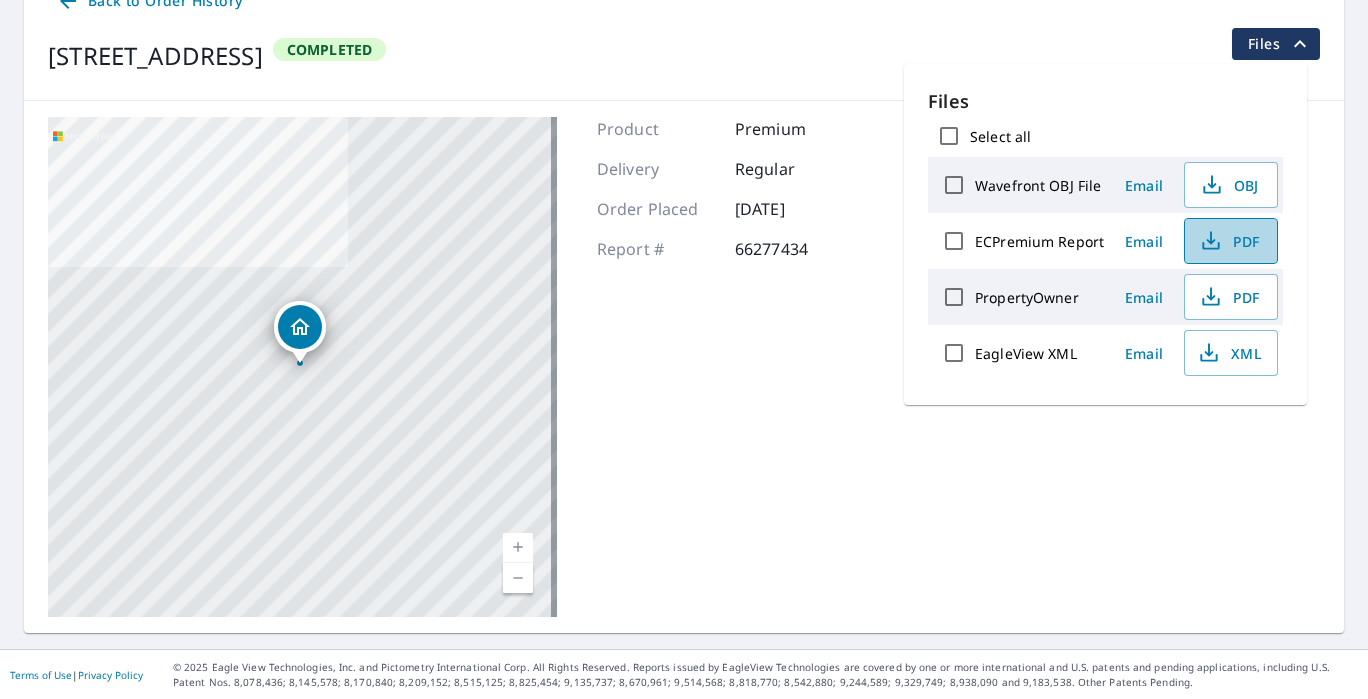 click 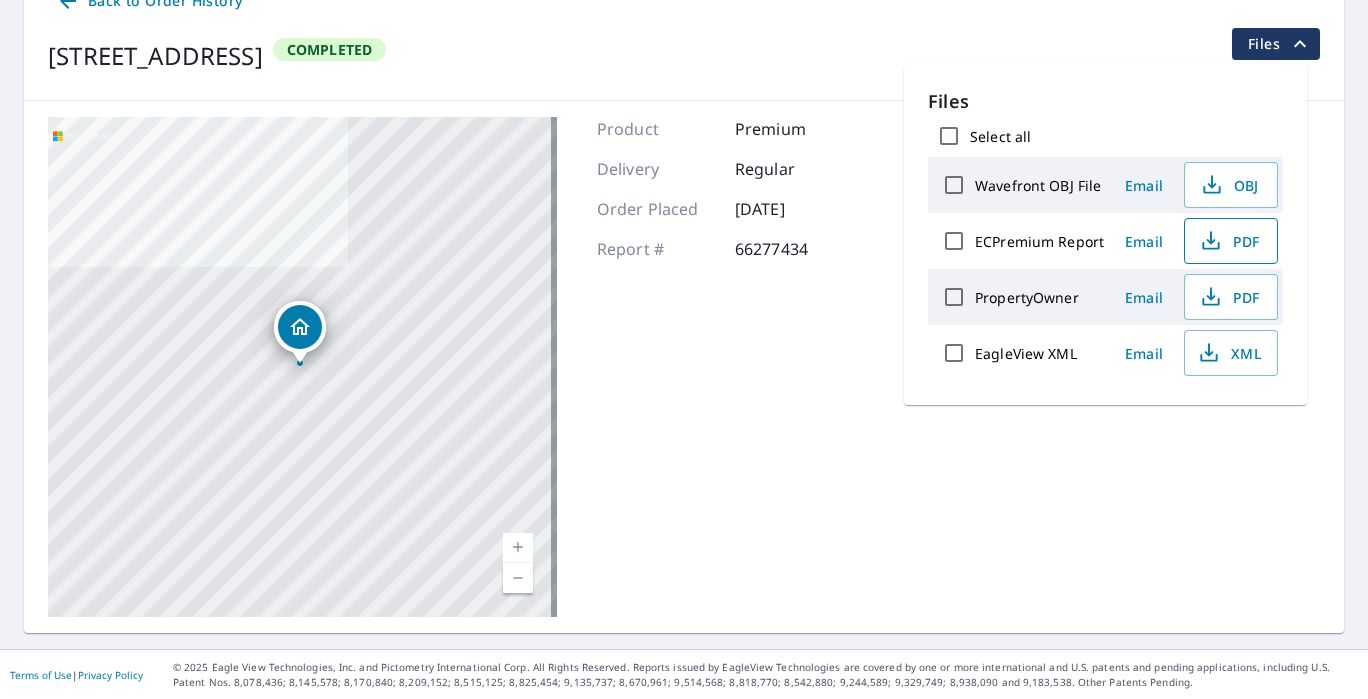 scroll, scrollTop: 0, scrollLeft: 0, axis: both 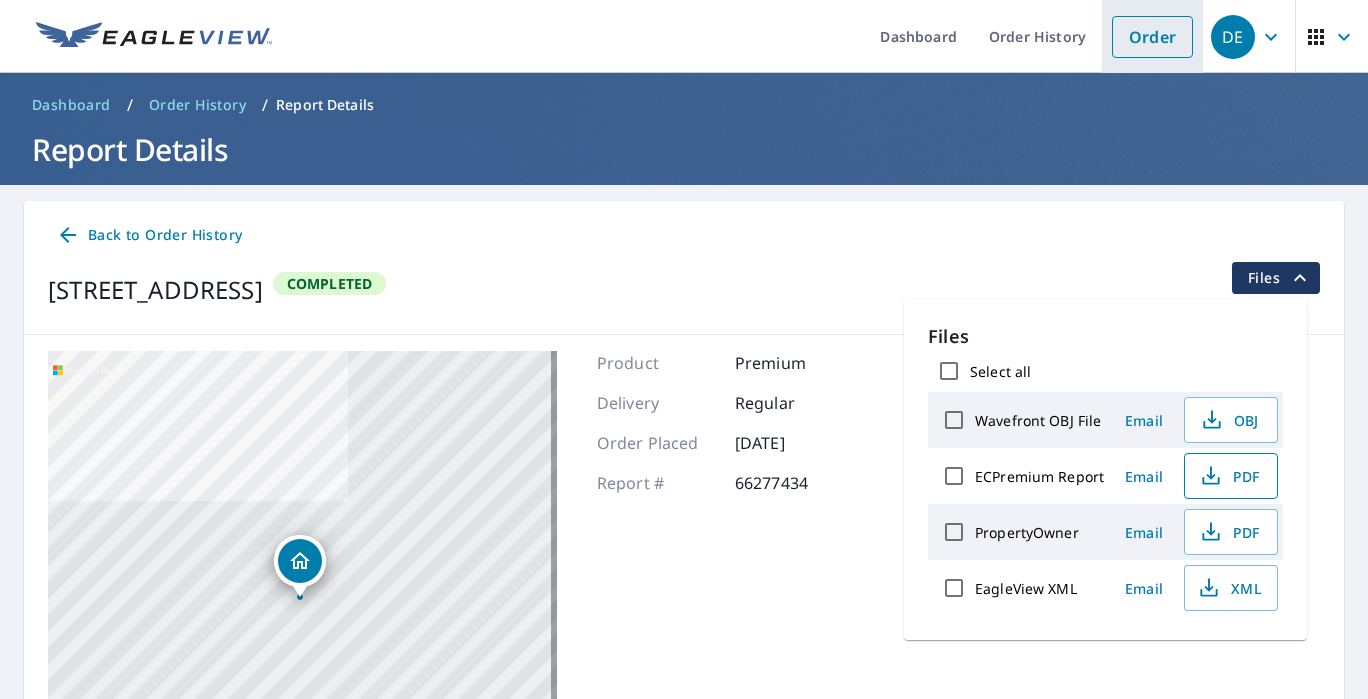 click on "Order" at bounding box center [1152, 37] 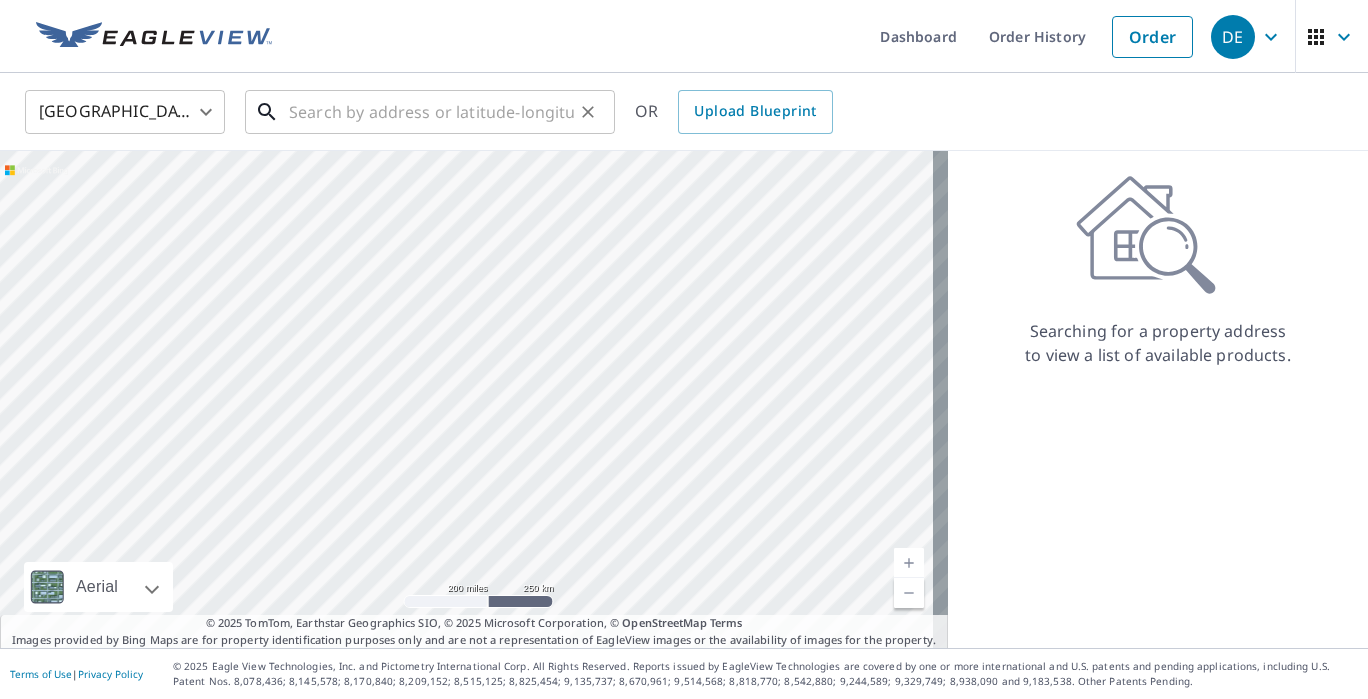 click at bounding box center (431, 112) 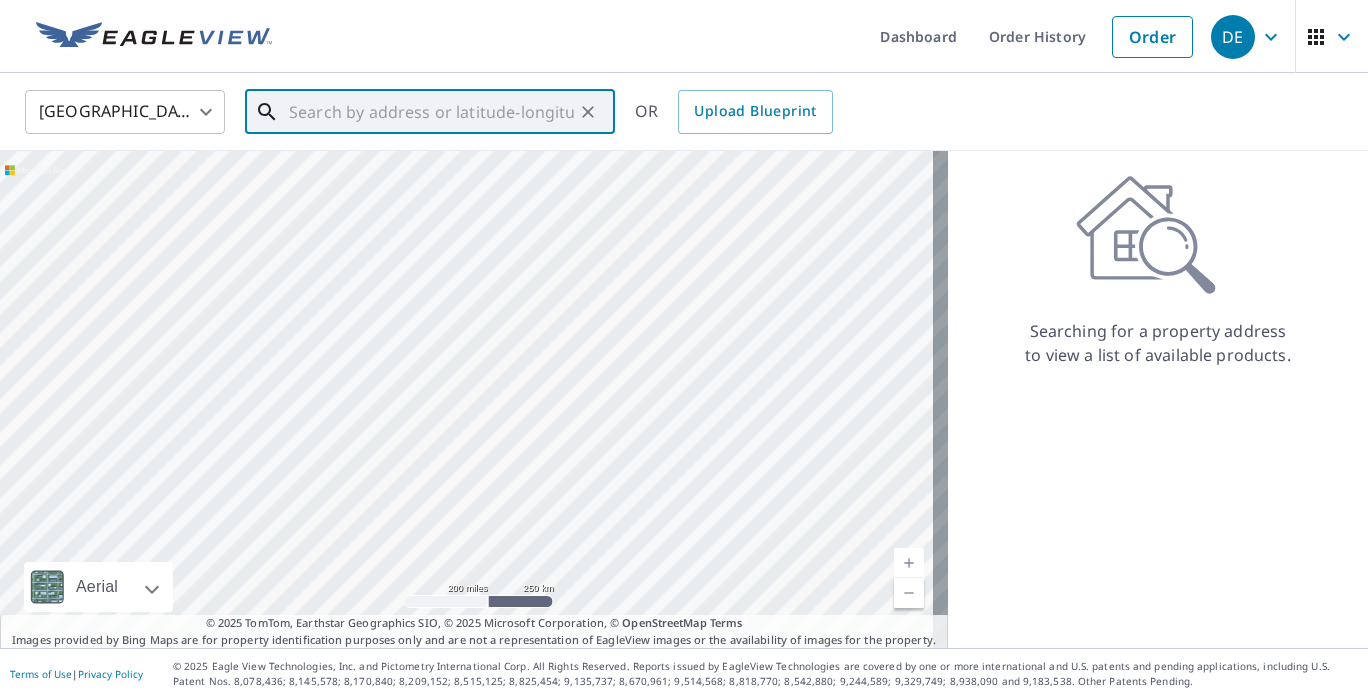 paste on "6 Chubbic Rd" 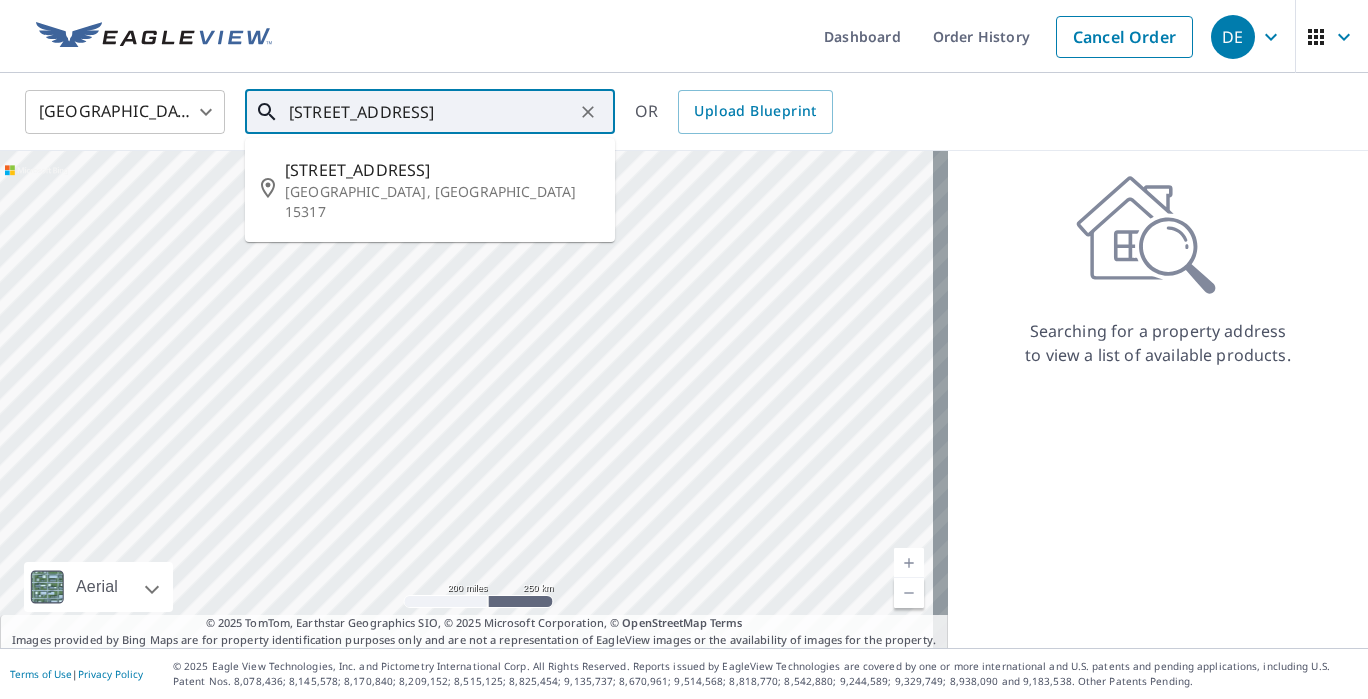 drag, startPoint x: 458, startPoint y: 119, endPoint x: 245, endPoint y: 107, distance: 213.33775 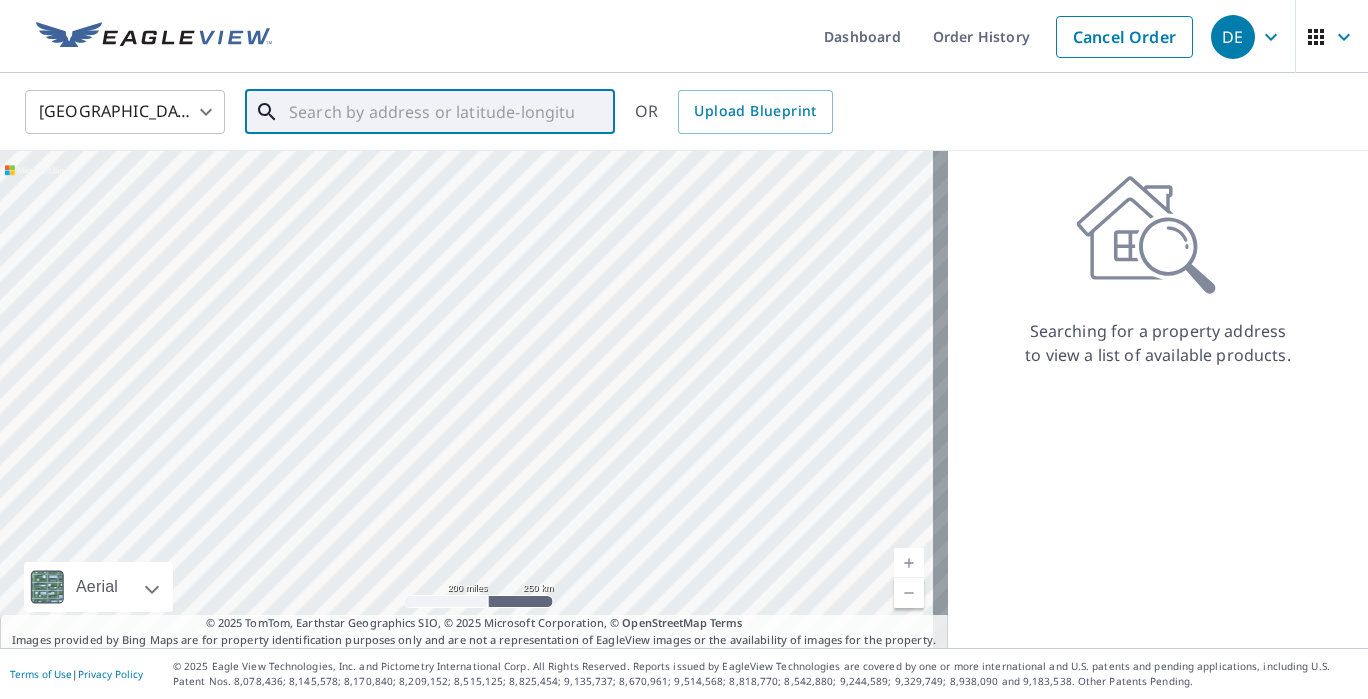click at bounding box center [431, 112] 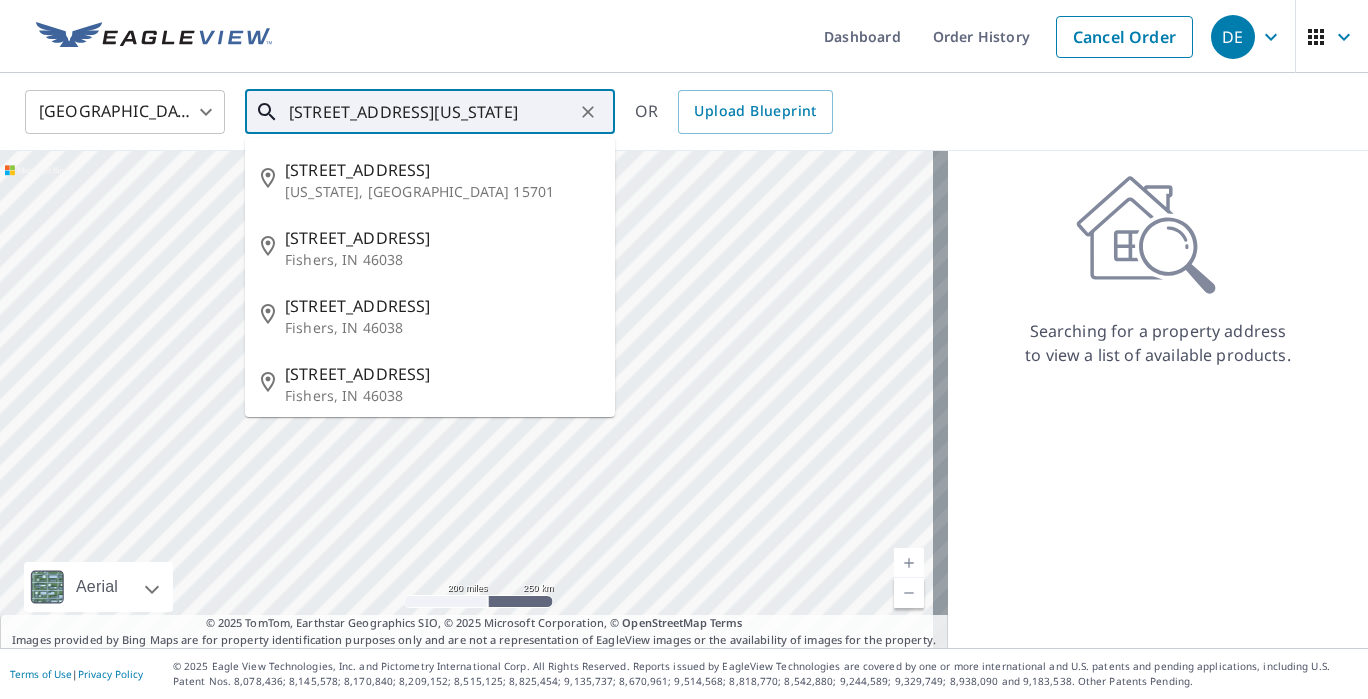 click on "145 Timber Springs Dr" at bounding box center (442, 170) 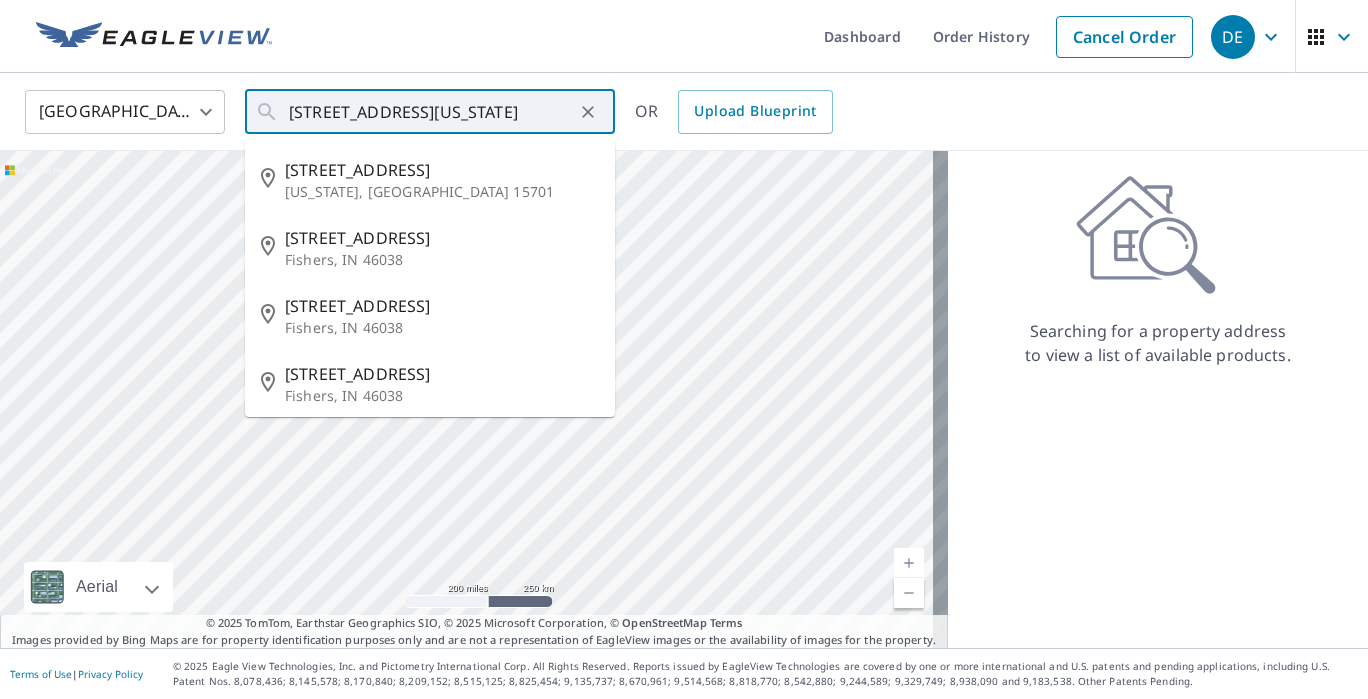type on "145 Timber Springs Dr Indiana, PA 15701" 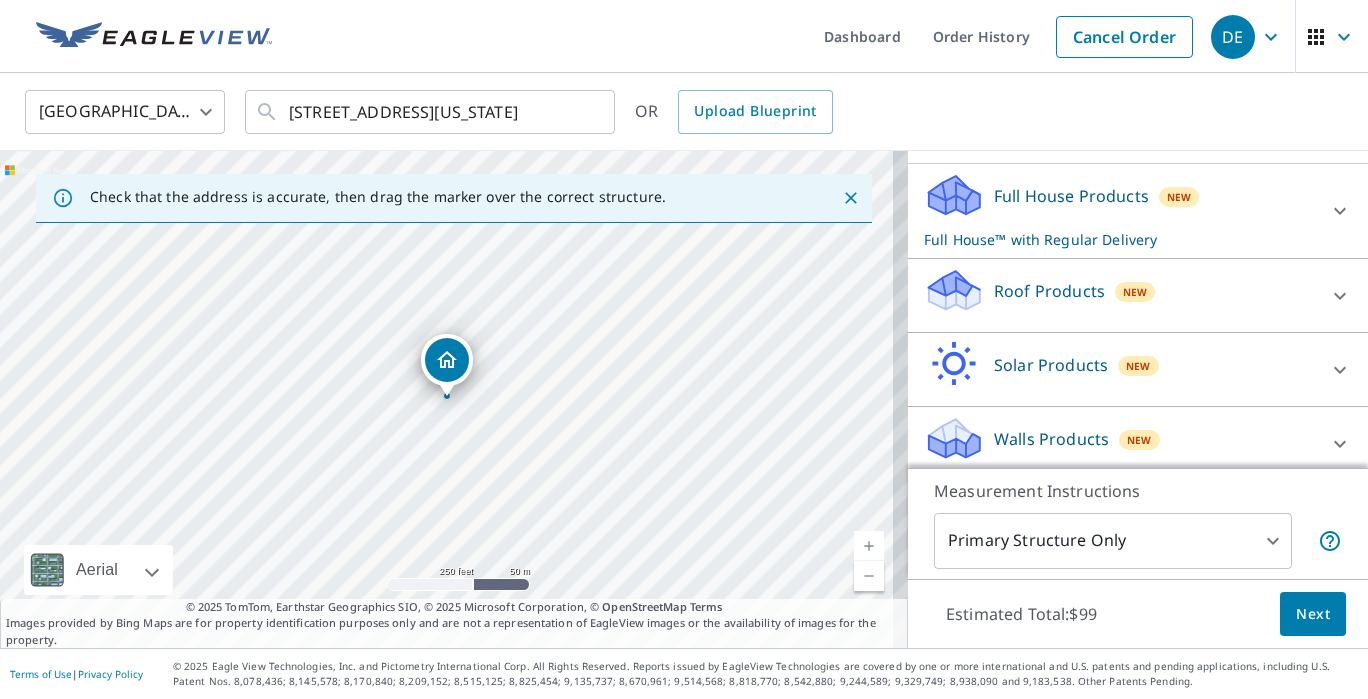 scroll, scrollTop: 207, scrollLeft: 0, axis: vertical 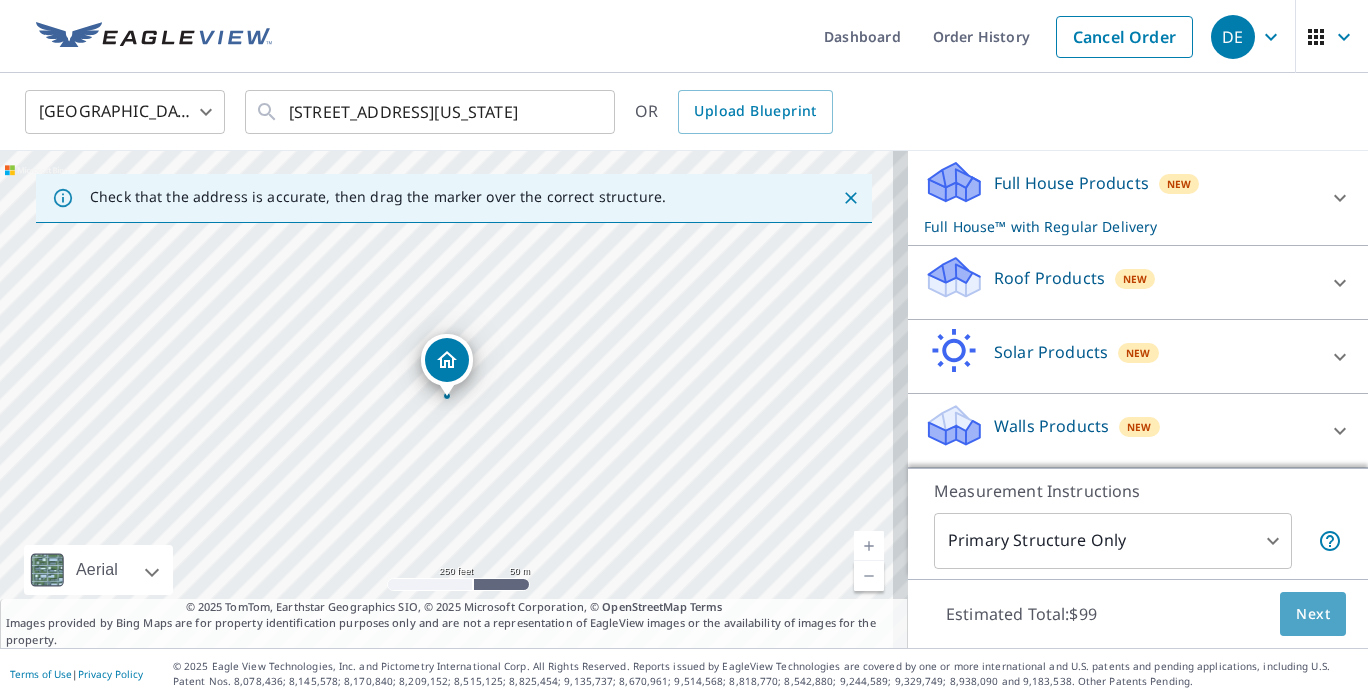 click on "Next" at bounding box center [1313, 614] 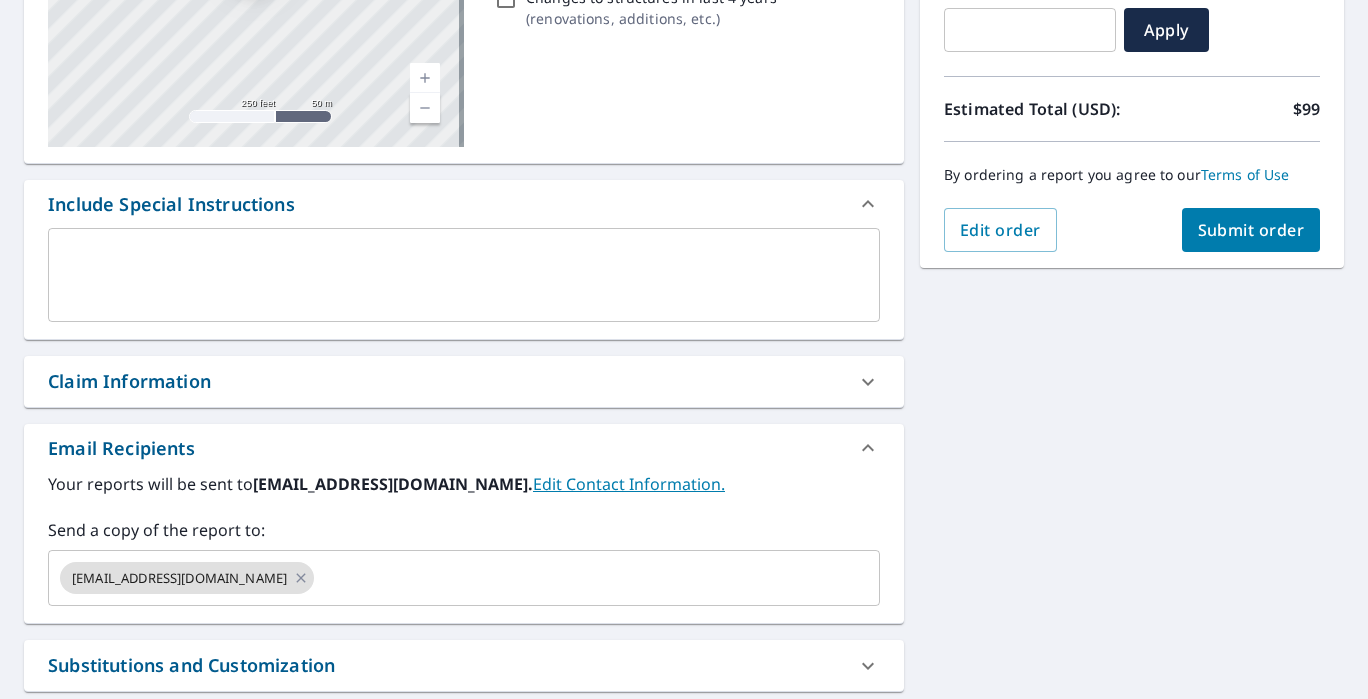 scroll, scrollTop: 0, scrollLeft: 0, axis: both 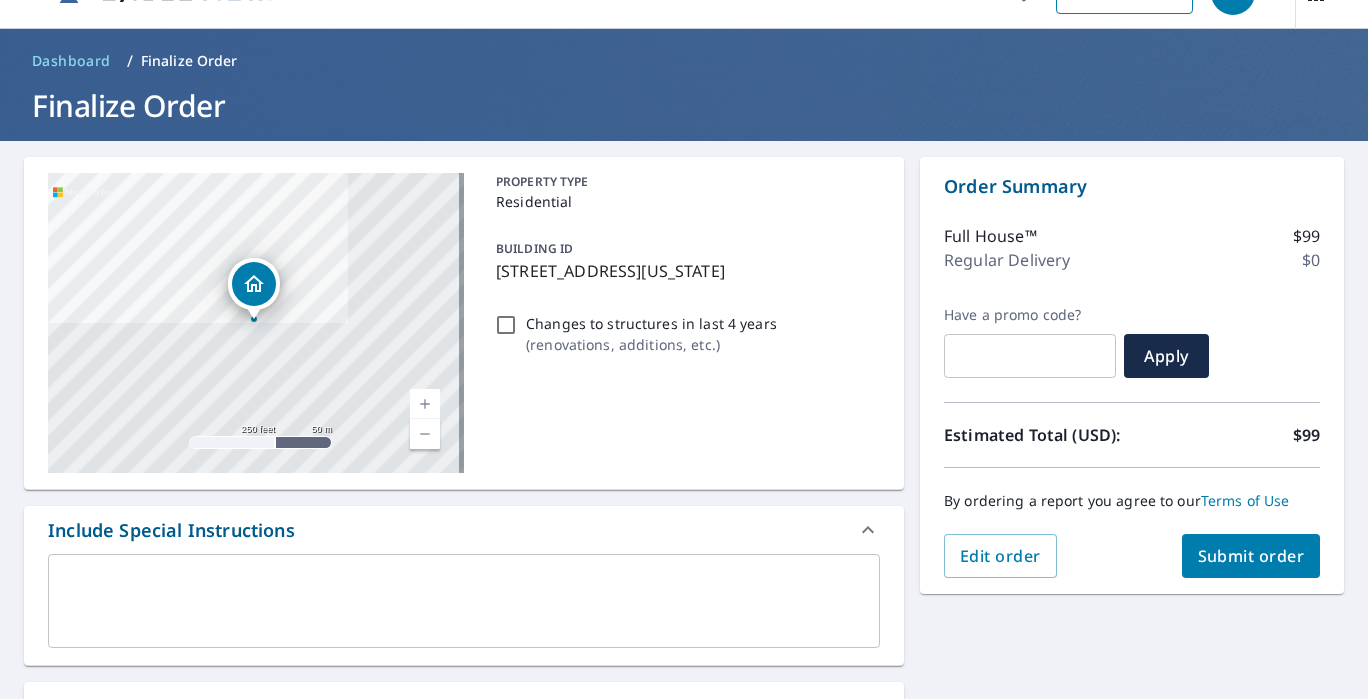 click on "Submit order" at bounding box center [1251, 556] 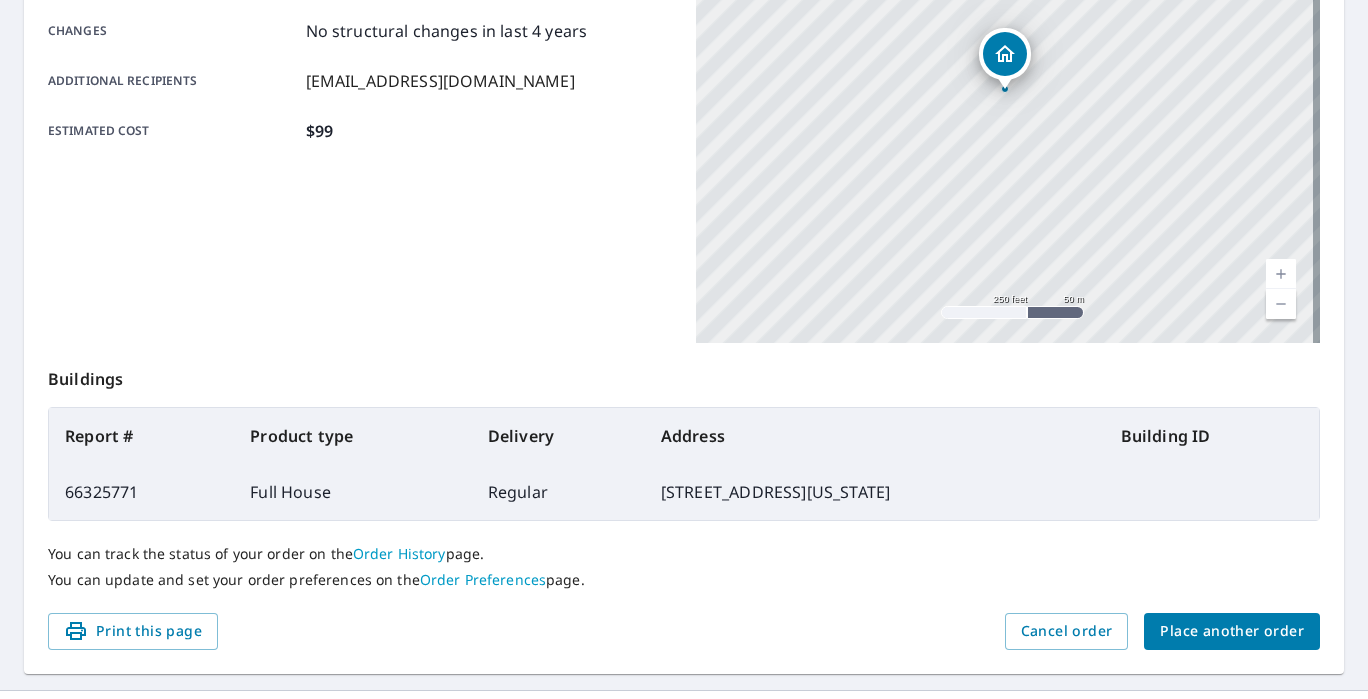 scroll, scrollTop: 436, scrollLeft: 0, axis: vertical 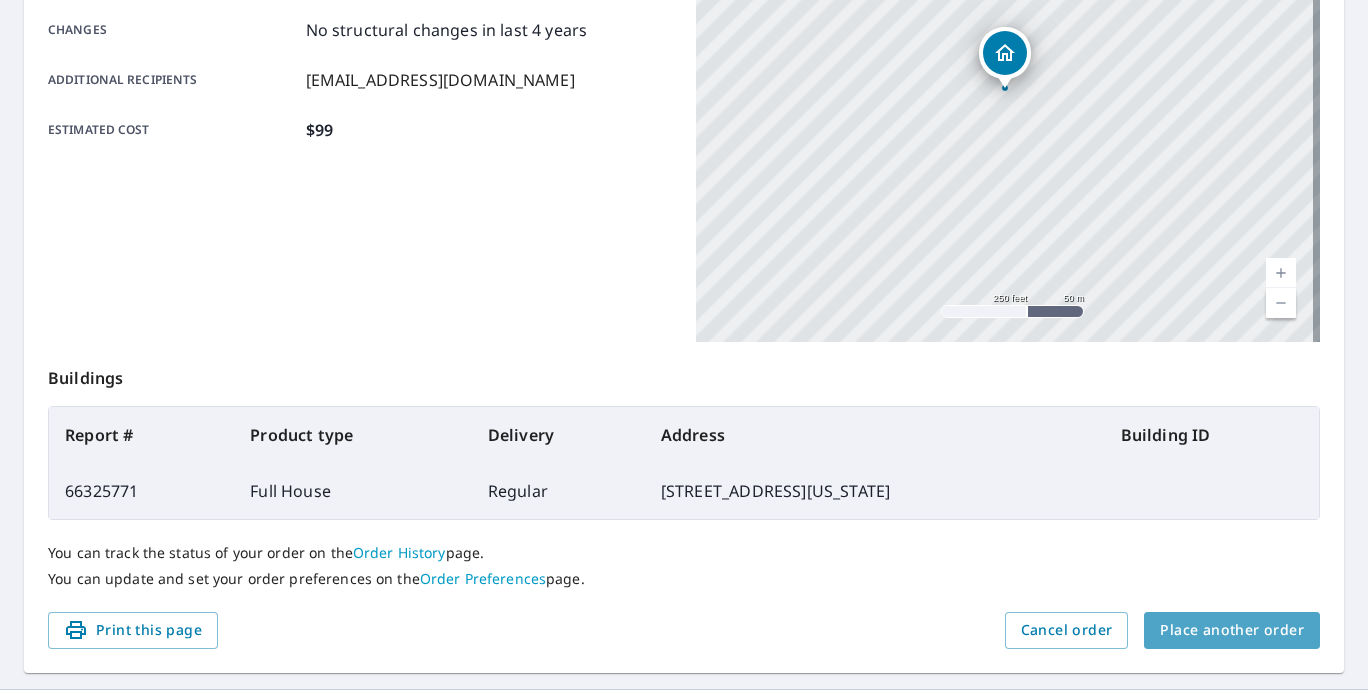 click on "Place another order" at bounding box center (1232, 630) 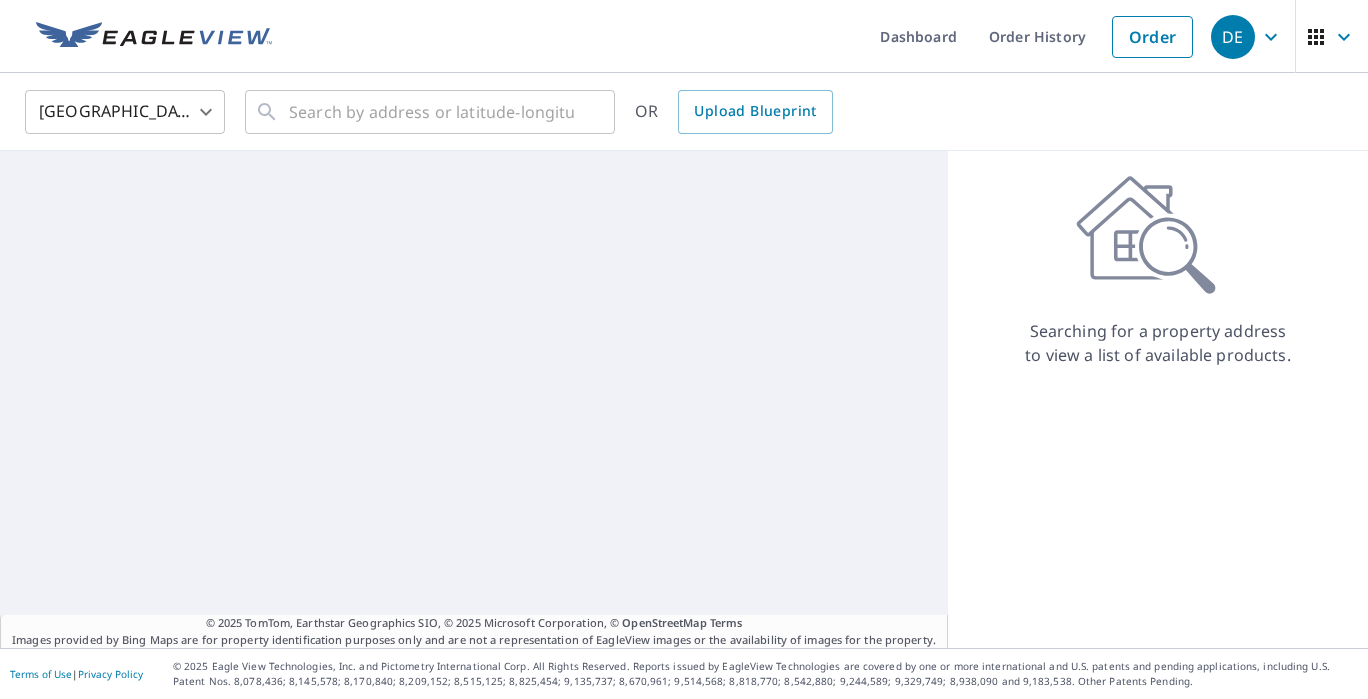 scroll, scrollTop: 0, scrollLeft: 0, axis: both 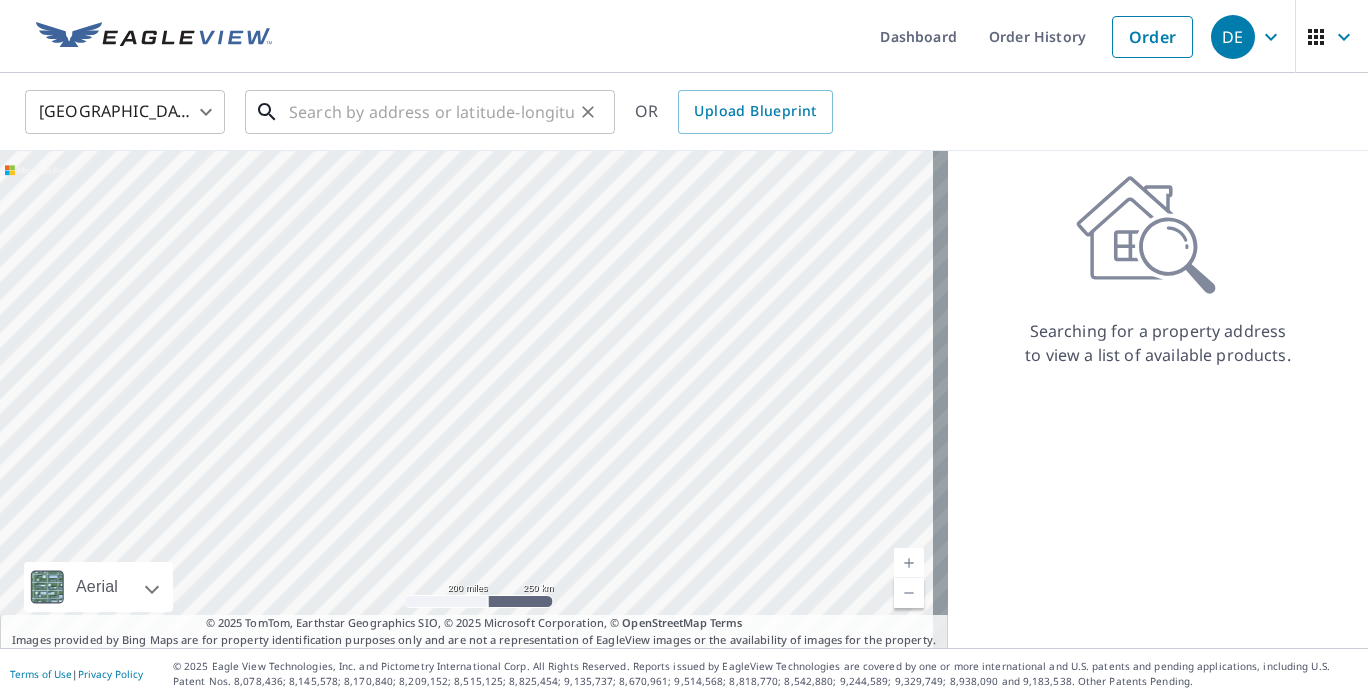 click on "​" at bounding box center (430, 112) 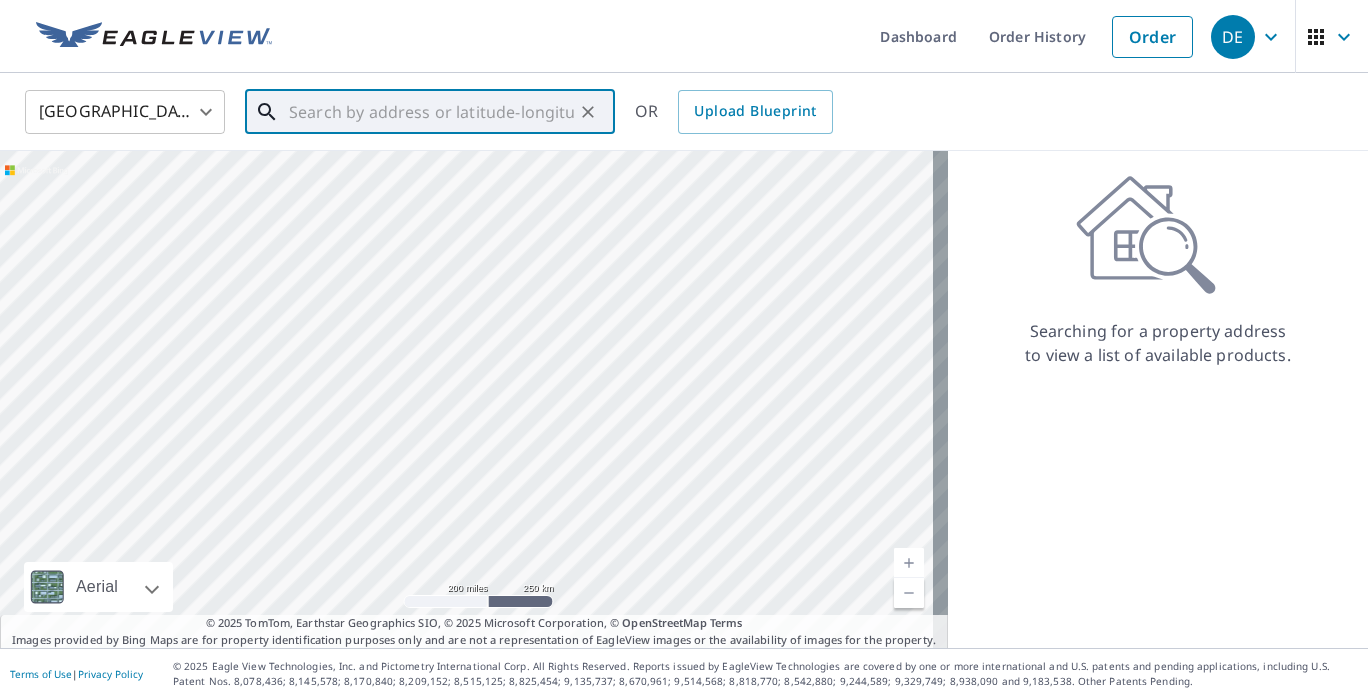 paste on "120 Timber Springs Dr" 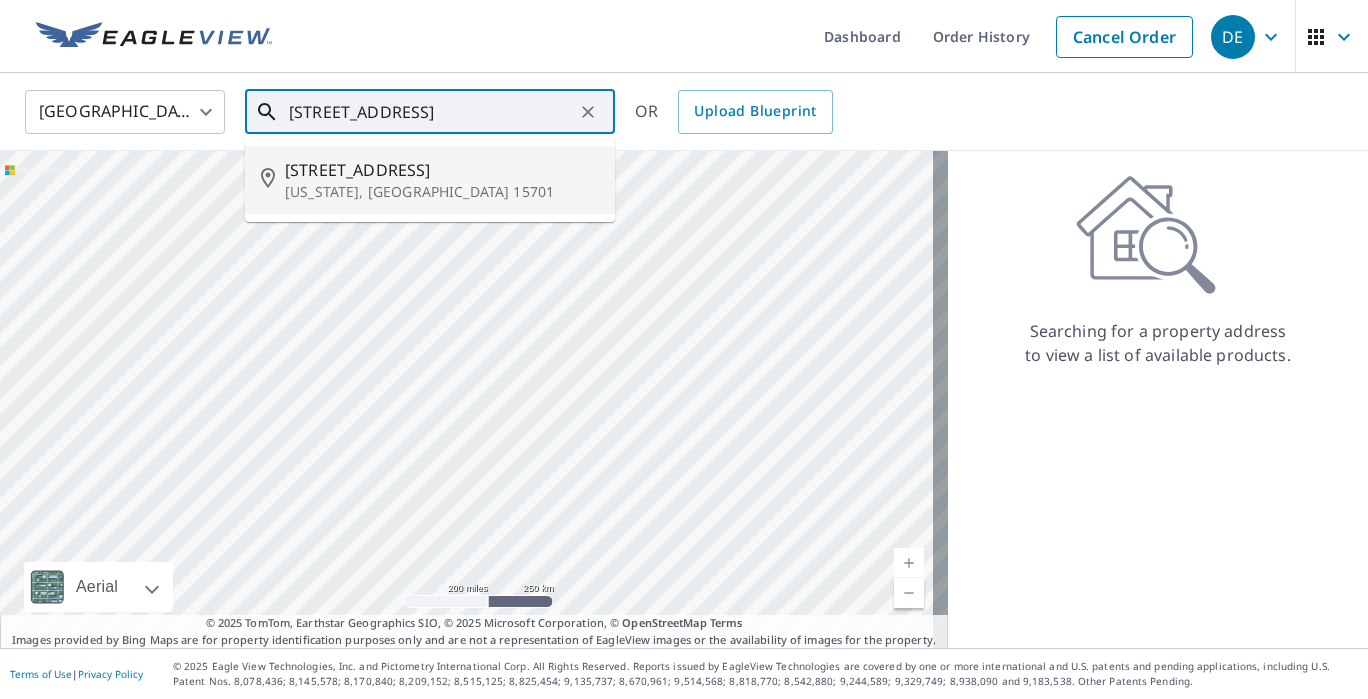 click on "120 Timber Springs Dr" at bounding box center (442, 170) 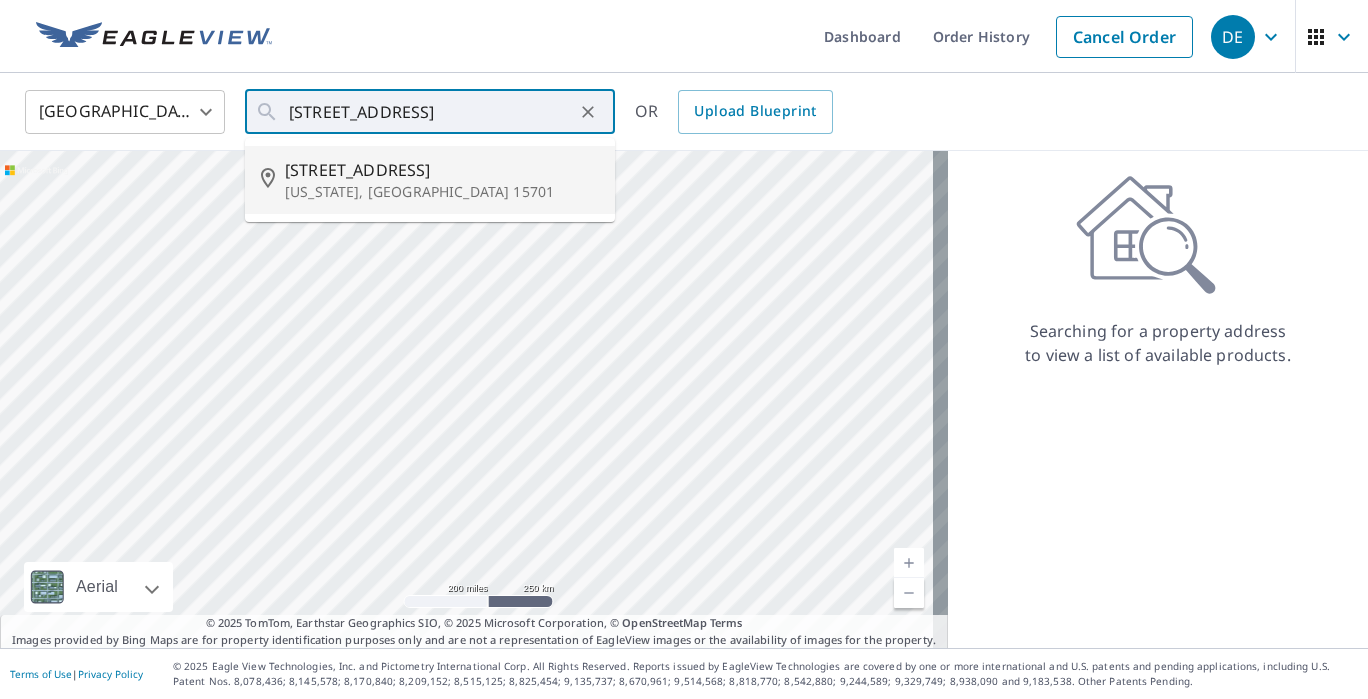 type on "120 Timber Springs Dr Indiana, PA 15701" 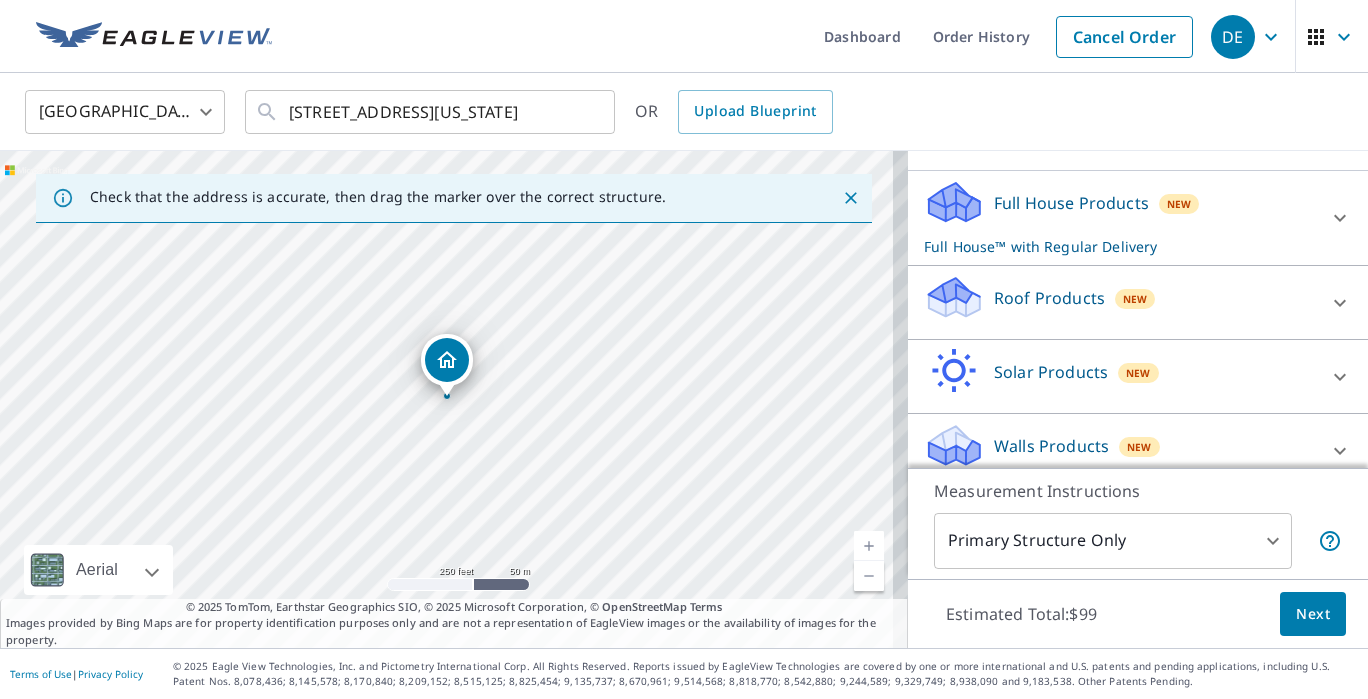 scroll, scrollTop: 207, scrollLeft: 0, axis: vertical 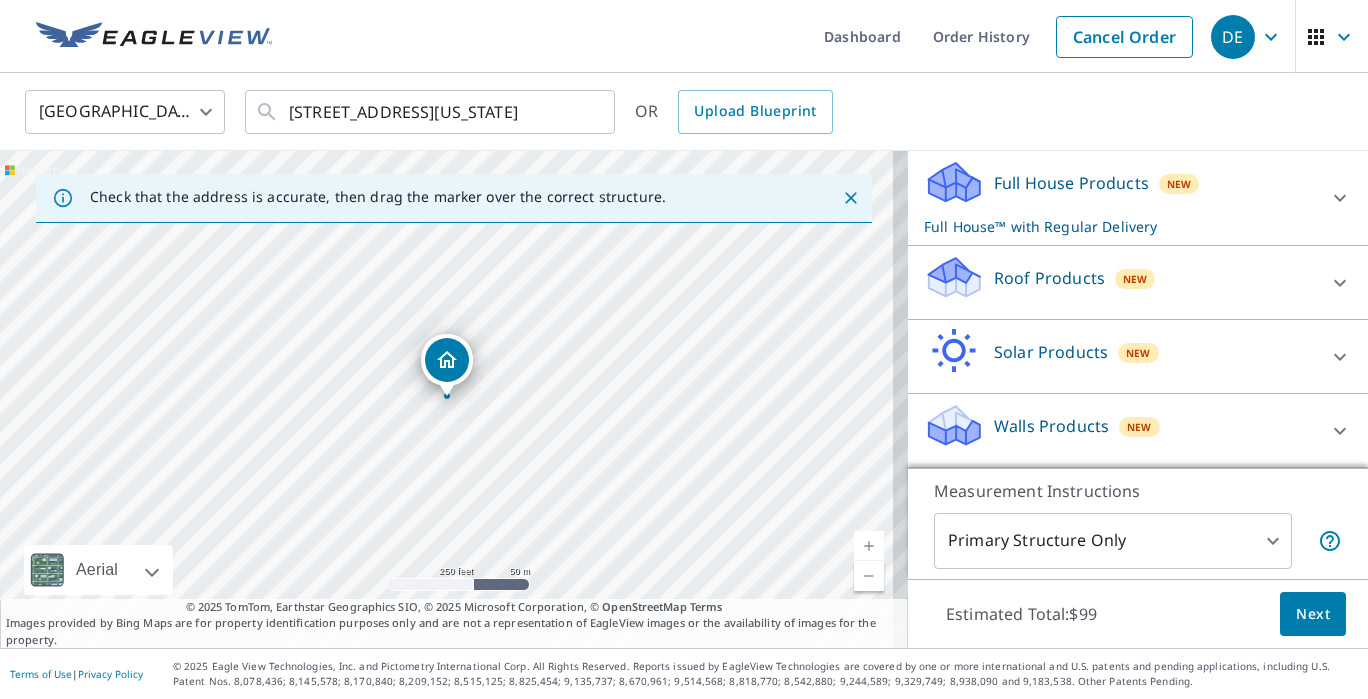 click 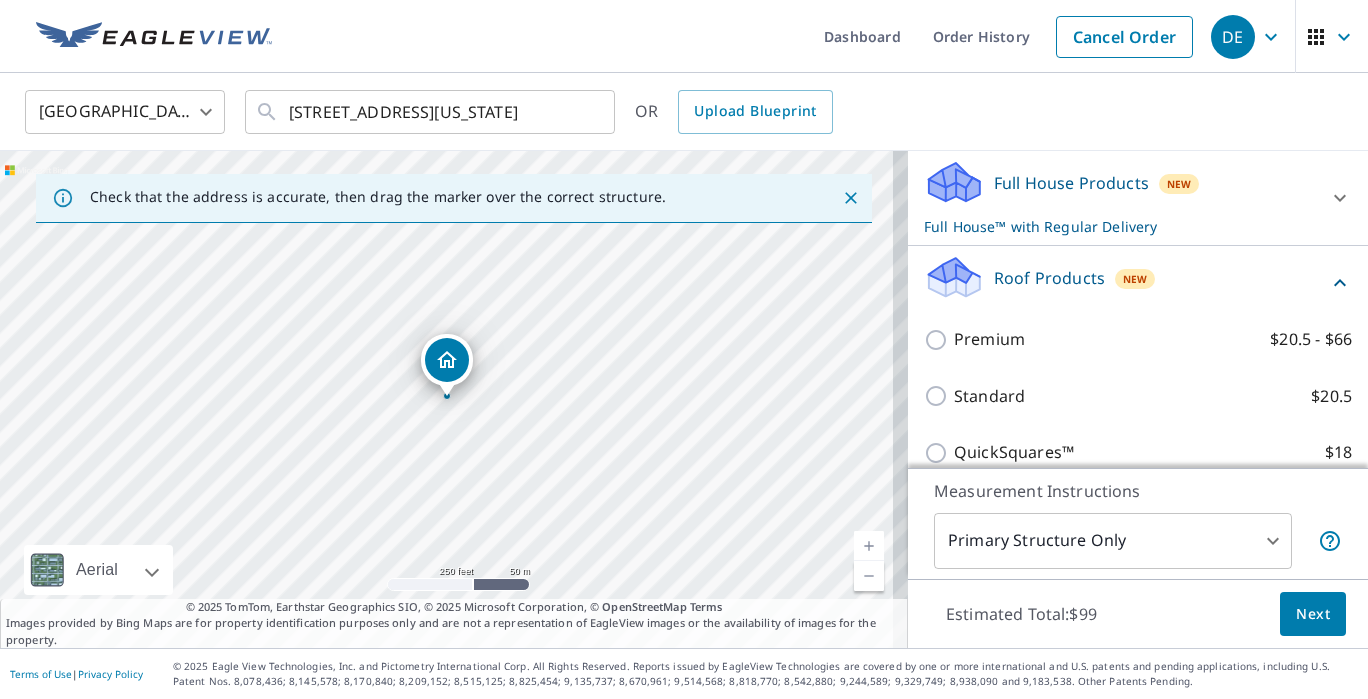scroll, scrollTop: 229, scrollLeft: 0, axis: vertical 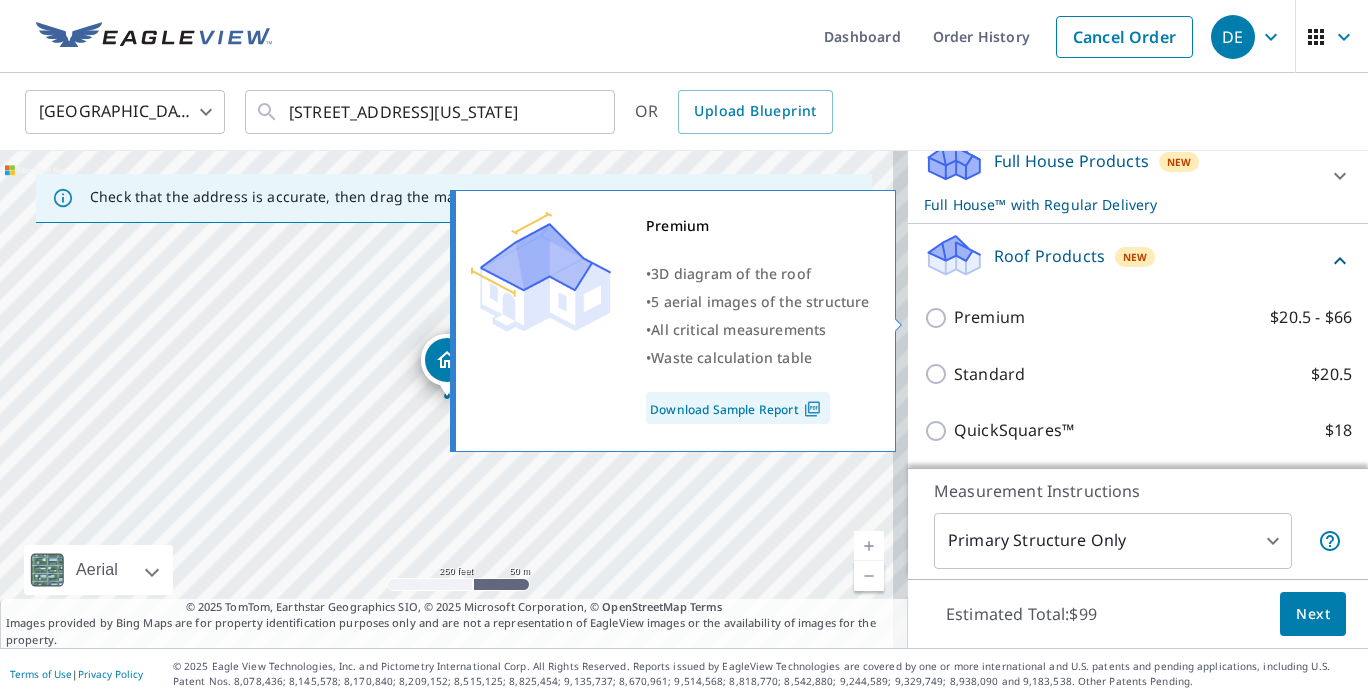 click on "Premium $20.5 - $66" at bounding box center [939, 318] 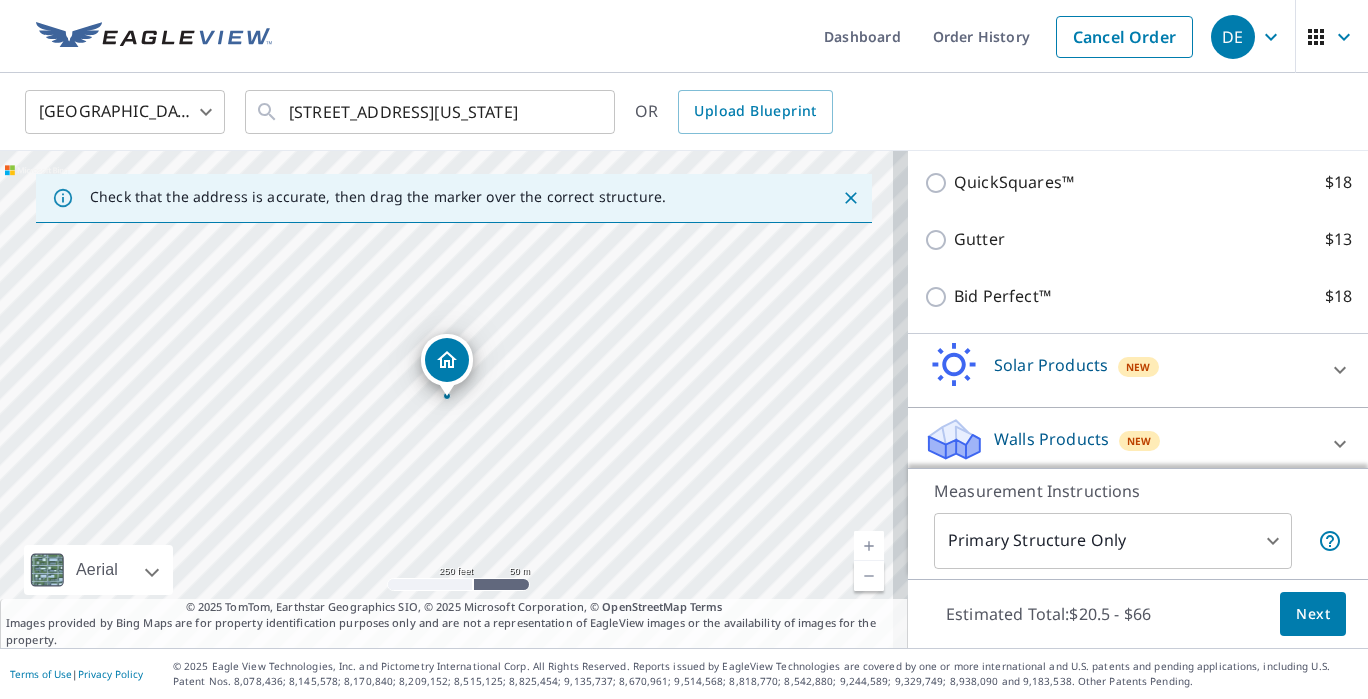 scroll, scrollTop: 537, scrollLeft: 0, axis: vertical 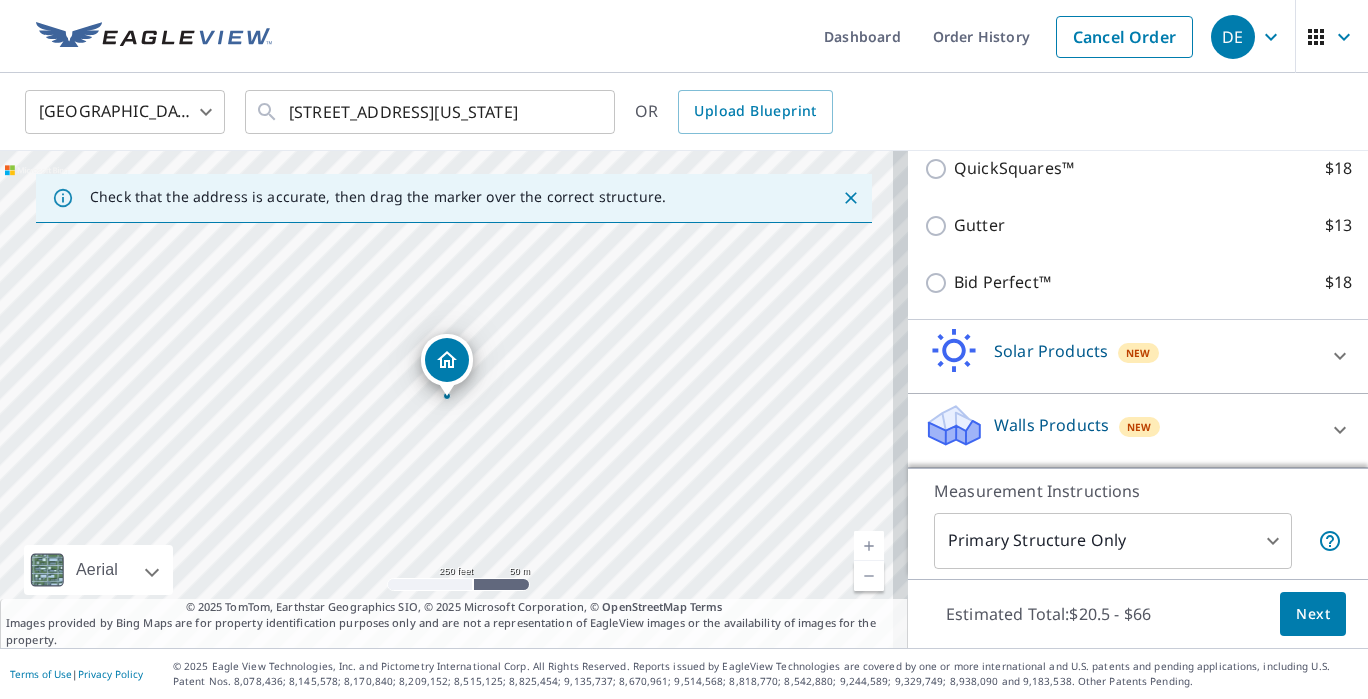click on "Next" at bounding box center (1313, 614) 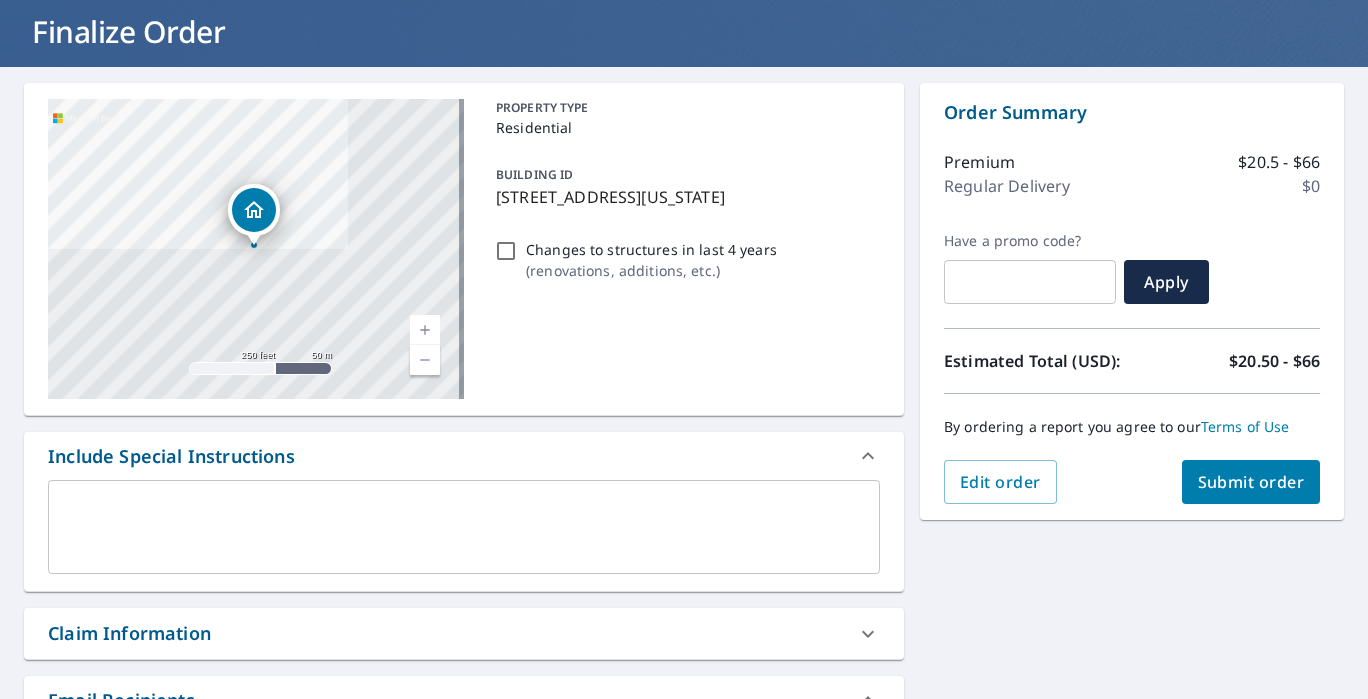 scroll, scrollTop: 138, scrollLeft: 0, axis: vertical 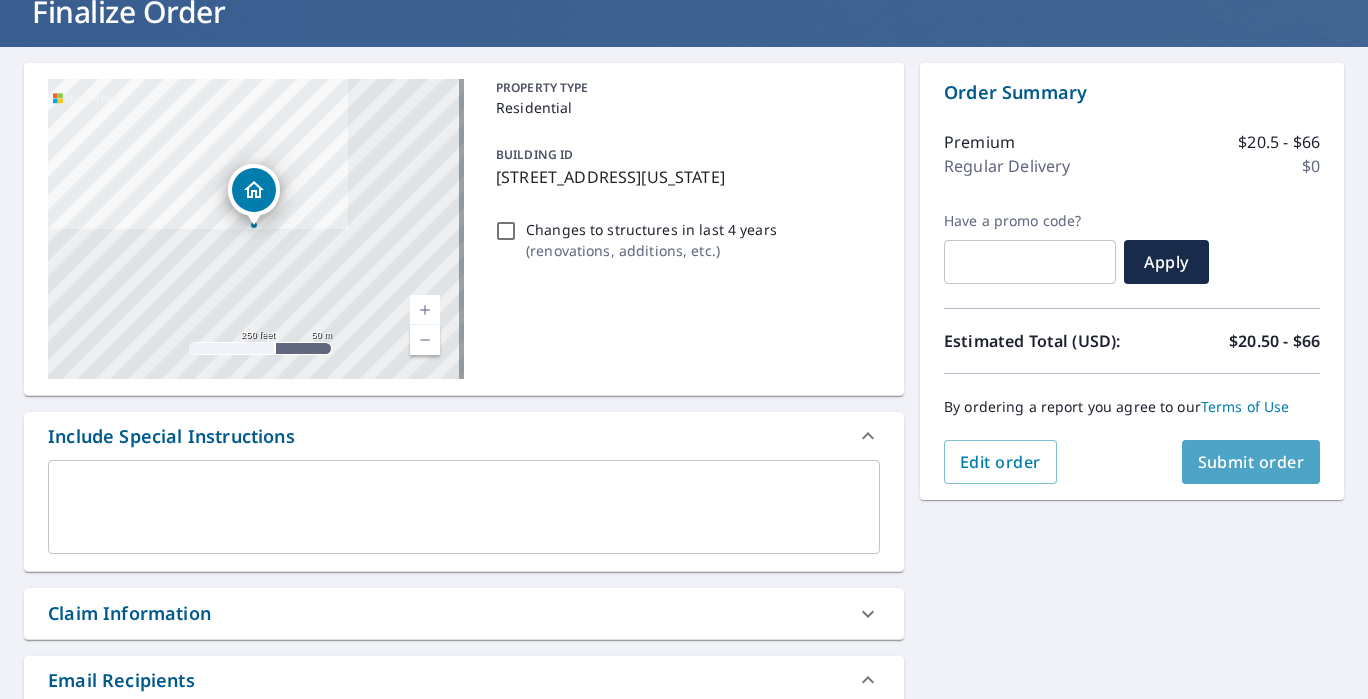 click on "Submit order" at bounding box center [1251, 462] 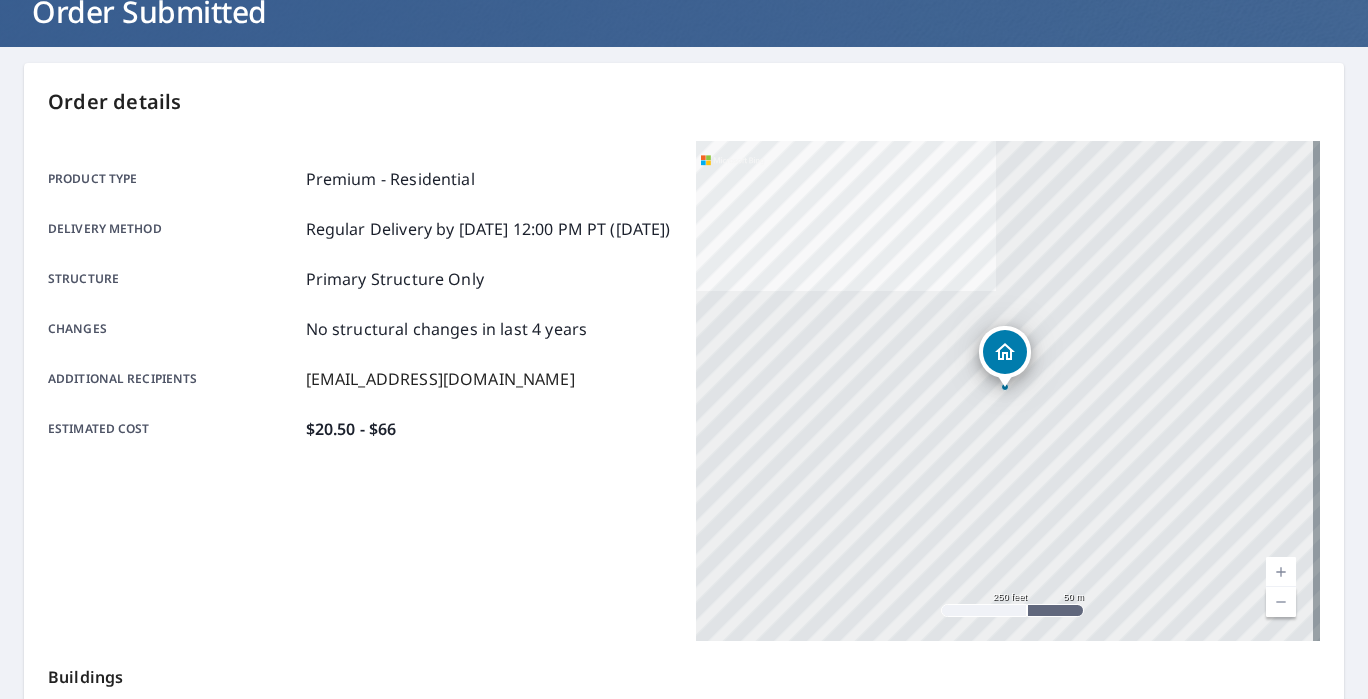 scroll, scrollTop: 0, scrollLeft: 0, axis: both 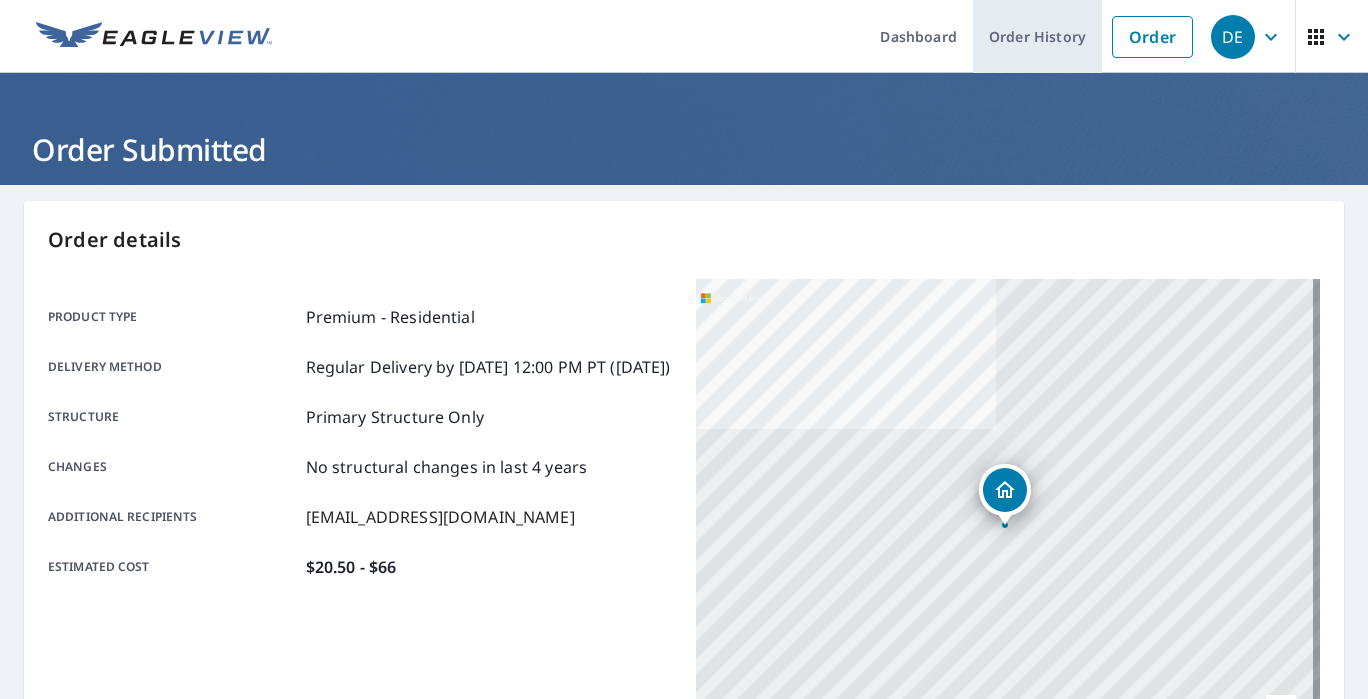 click on "Order History" at bounding box center (1037, 36) 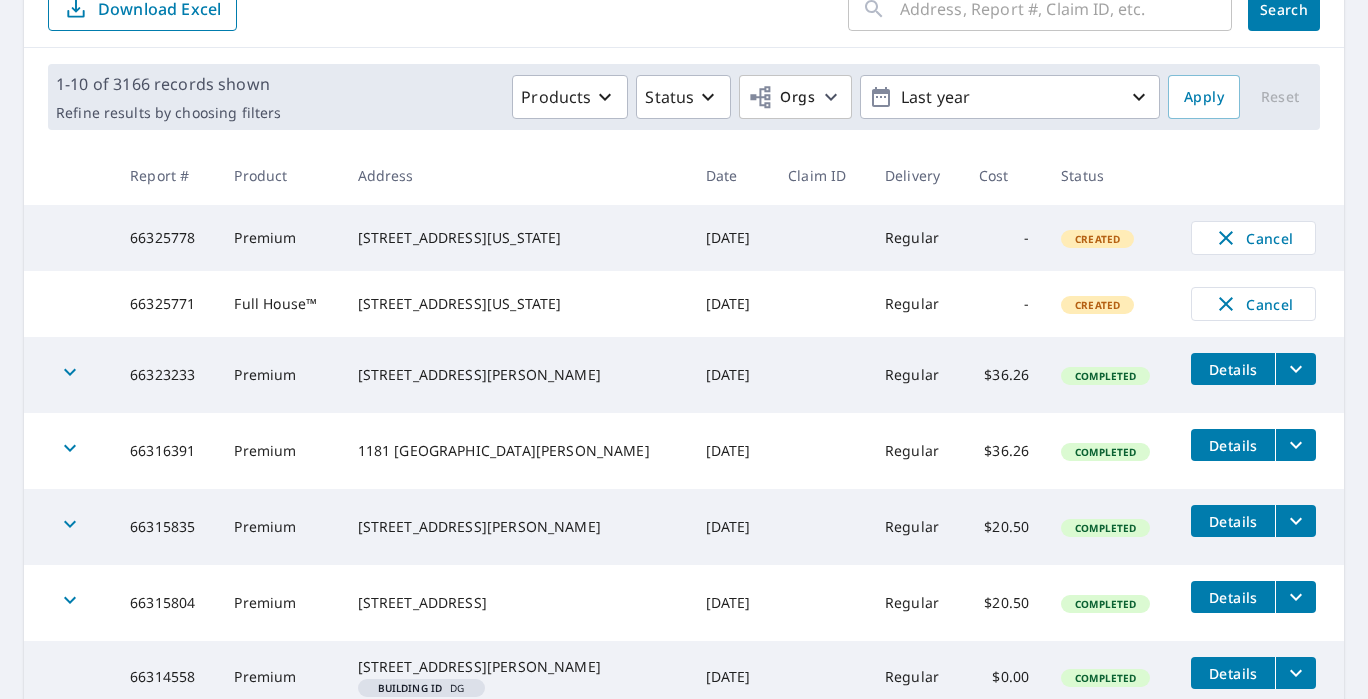 scroll, scrollTop: 243, scrollLeft: 0, axis: vertical 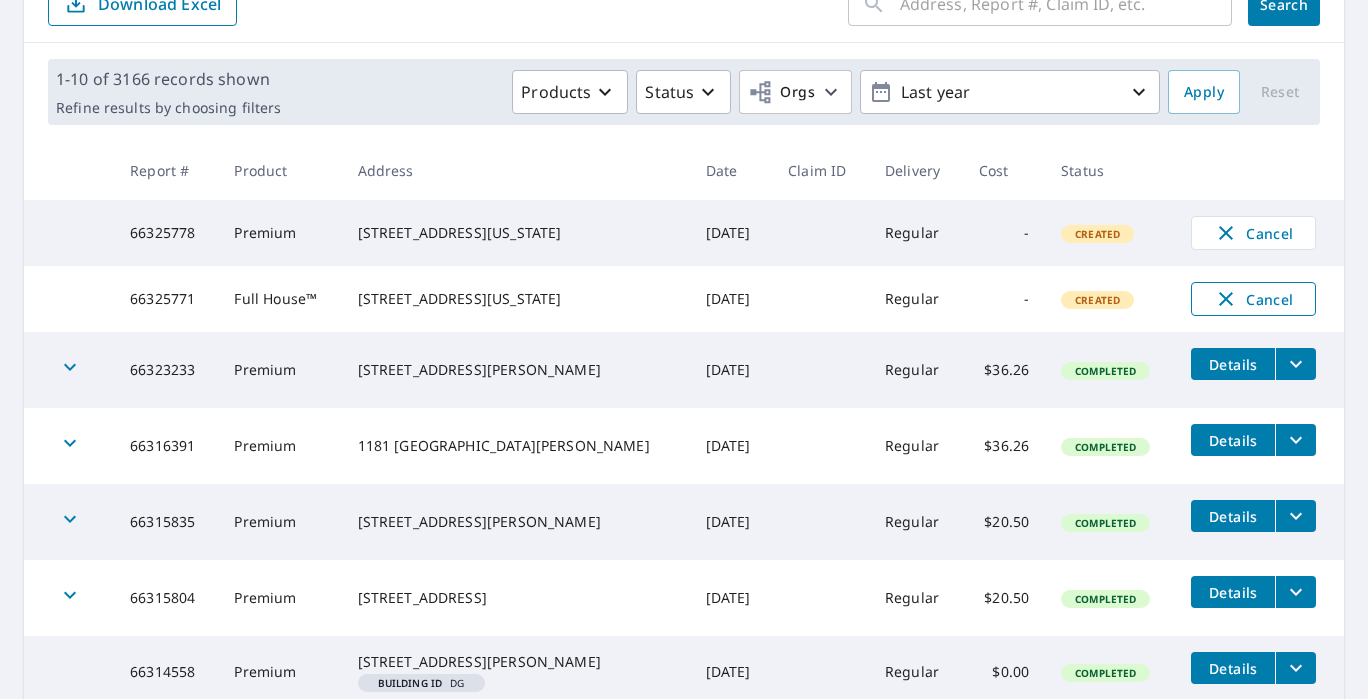 click 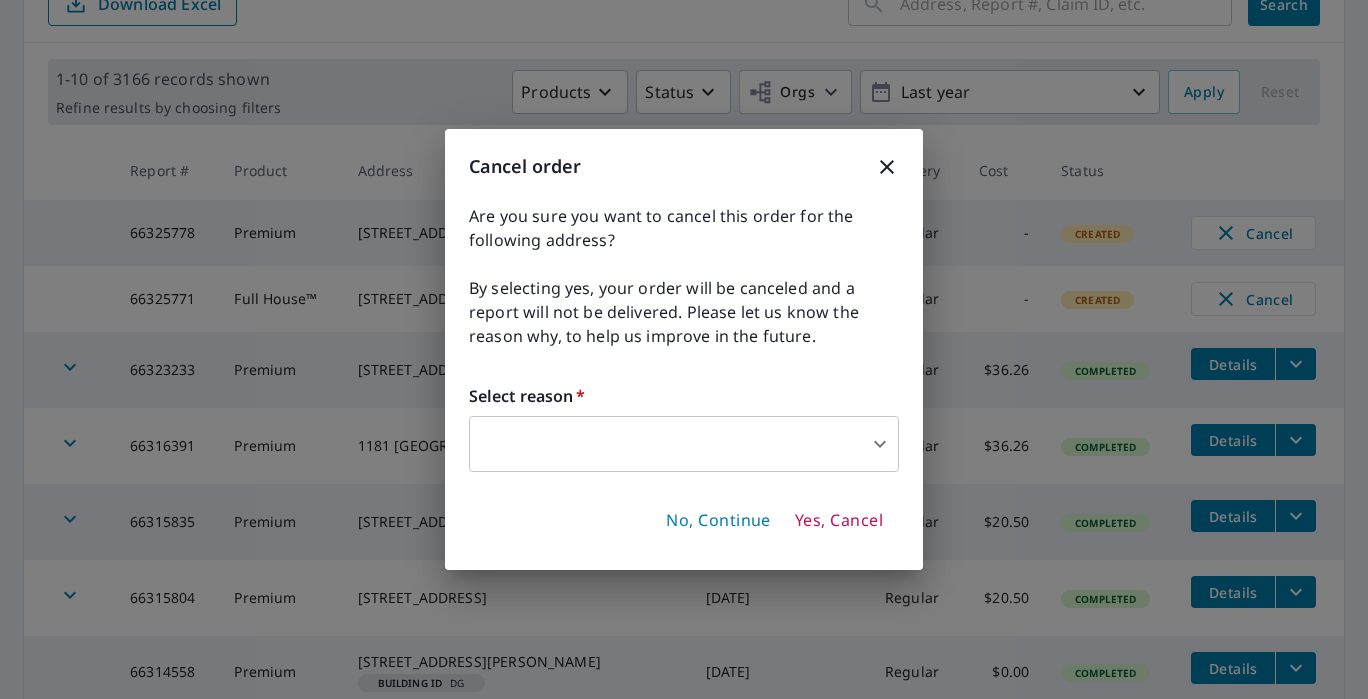 drag, startPoint x: 851, startPoint y: 428, endPoint x: 865, endPoint y: 401, distance: 30.413813 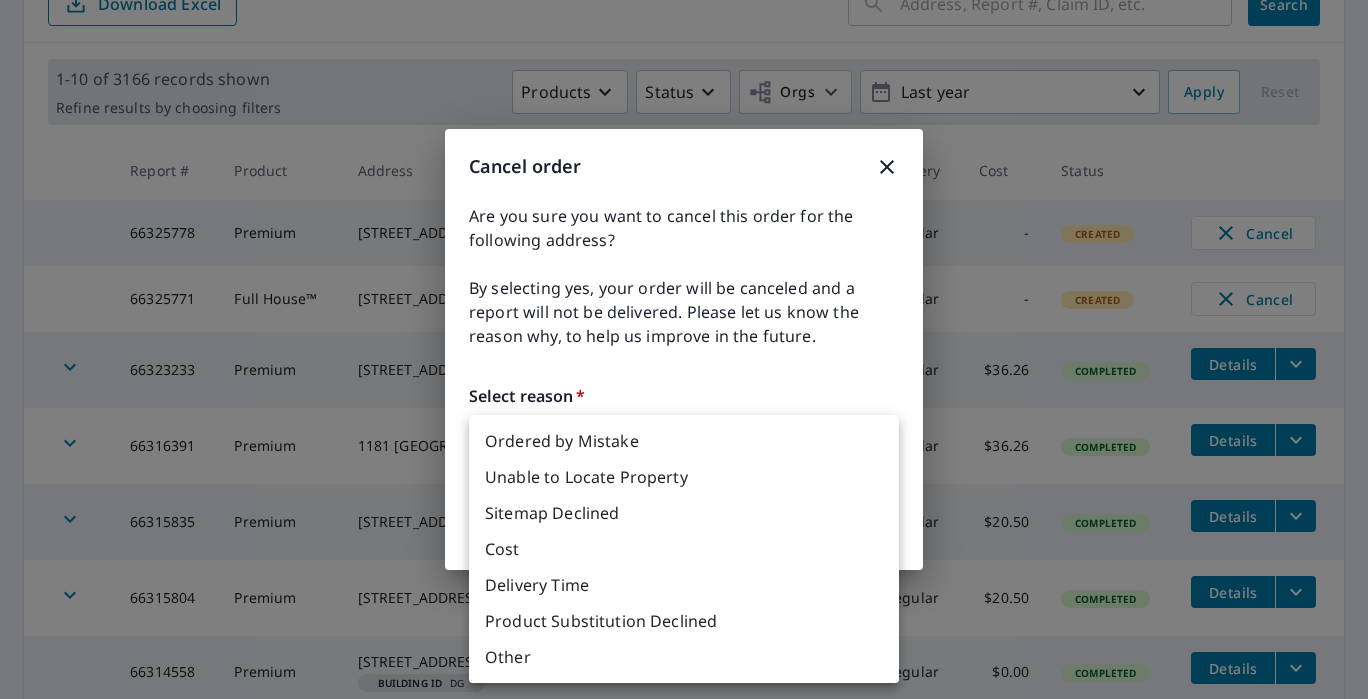 click on "Ordered by Mistake" at bounding box center [684, 441] 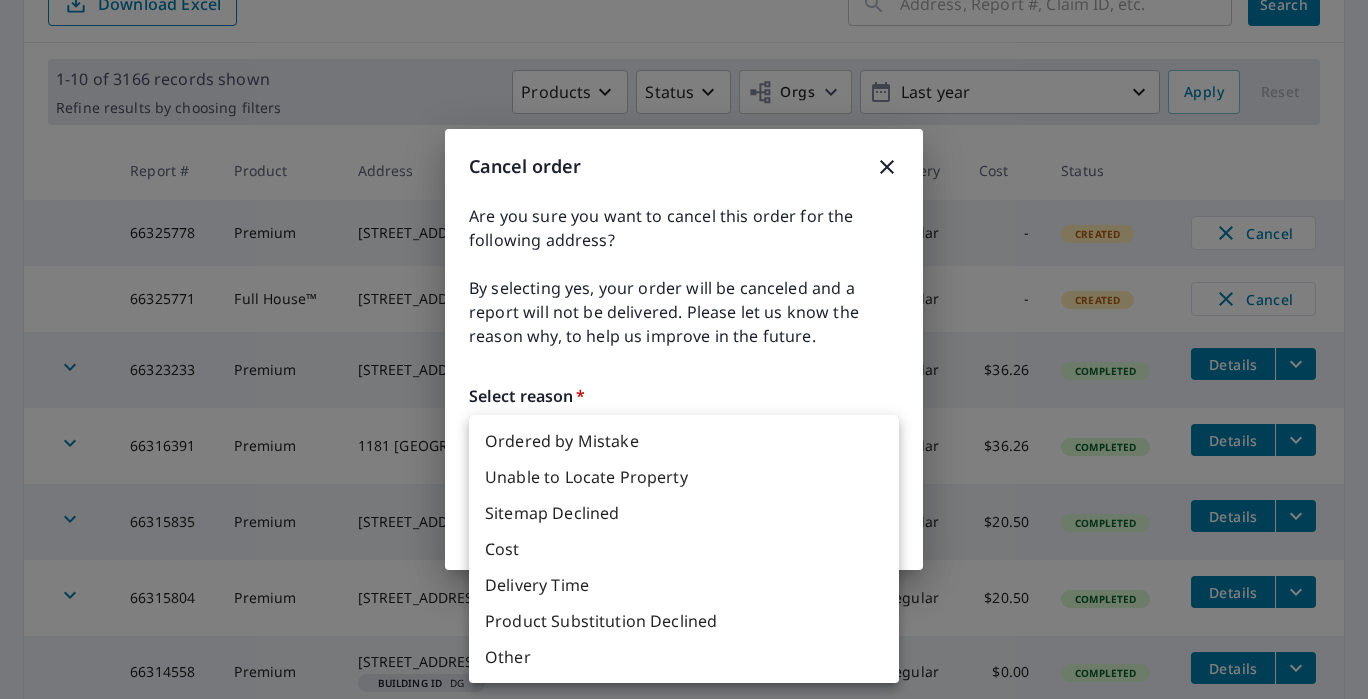 type on "30" 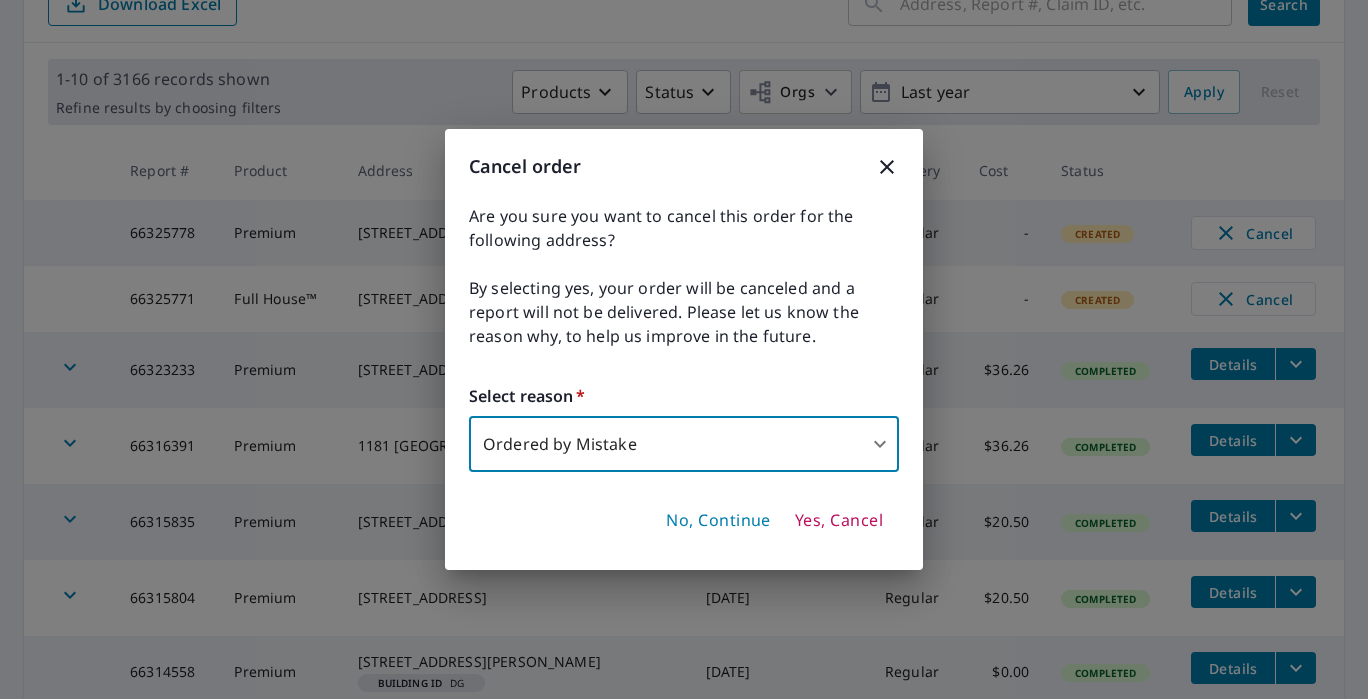 click on "Yes, Cancel" at bounding box center [839, 521] 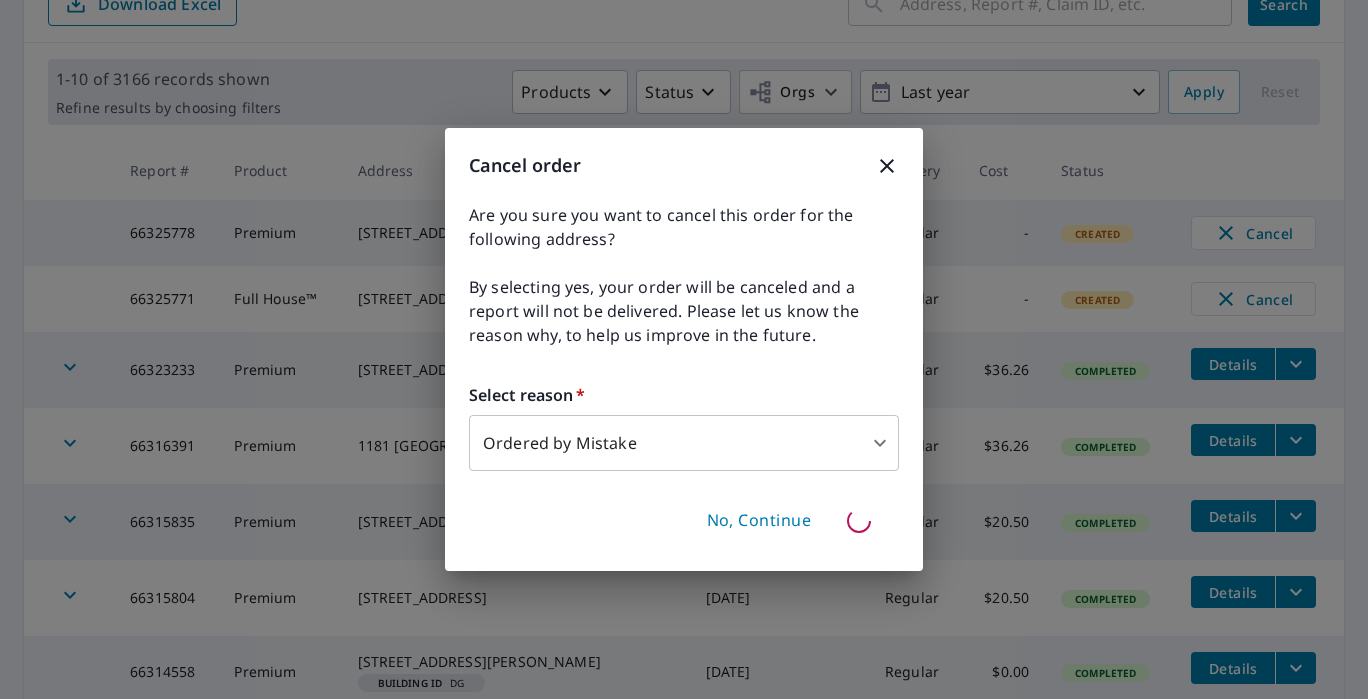 type 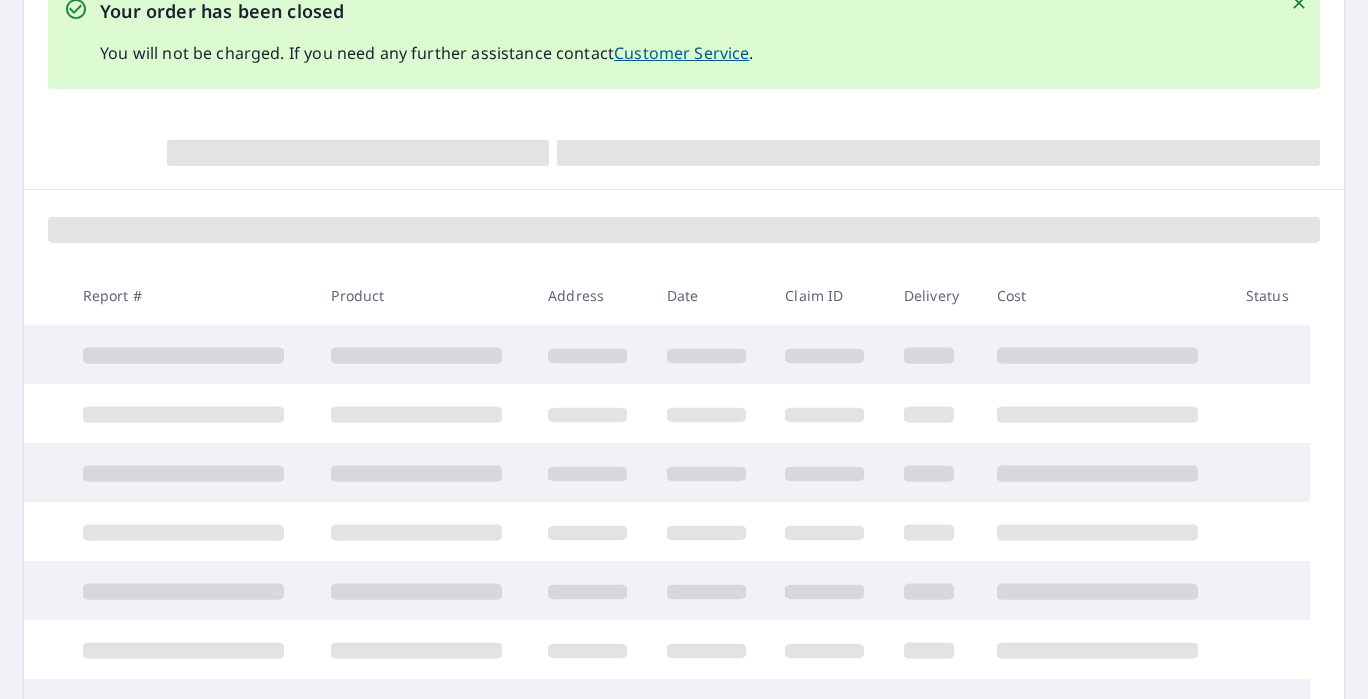 scroll, scrollTop: 390, scrollLeft: 0, axis: vertical 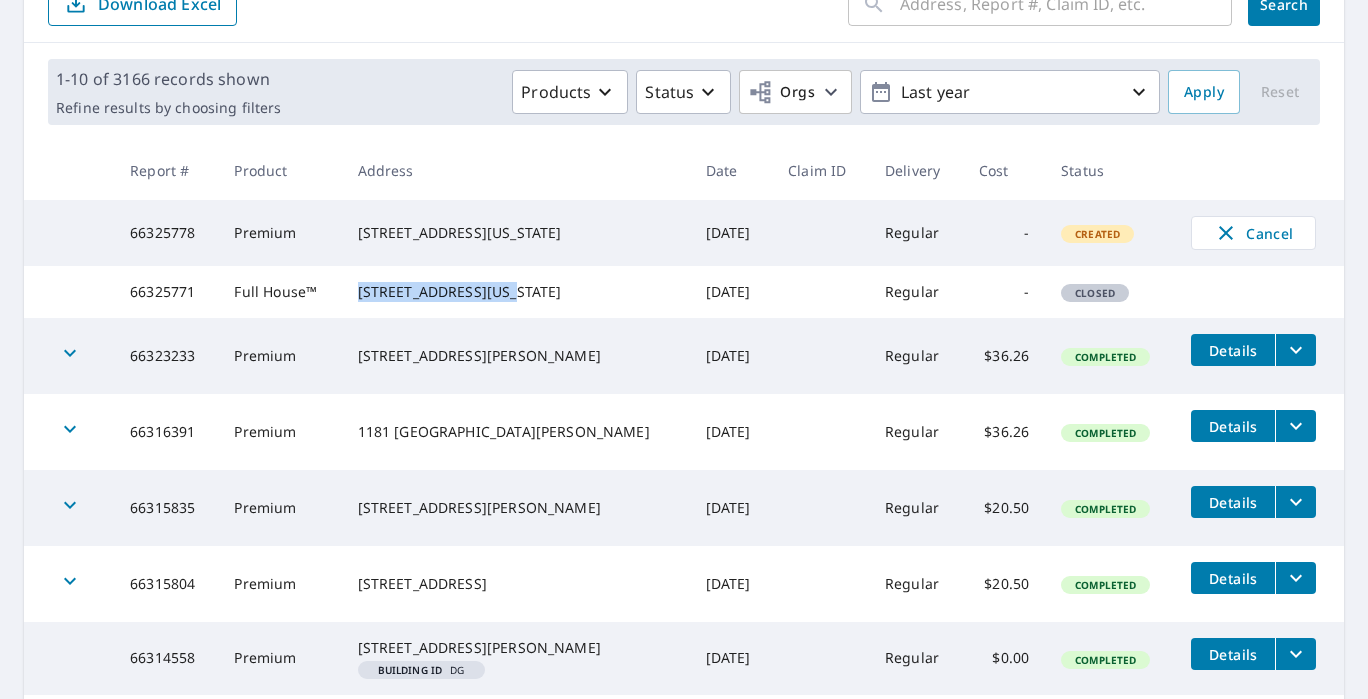 drag, startPoint x: 526, startPoint y: 302, endPoint x: 374, endPoint y: 291, distance: 152.3975 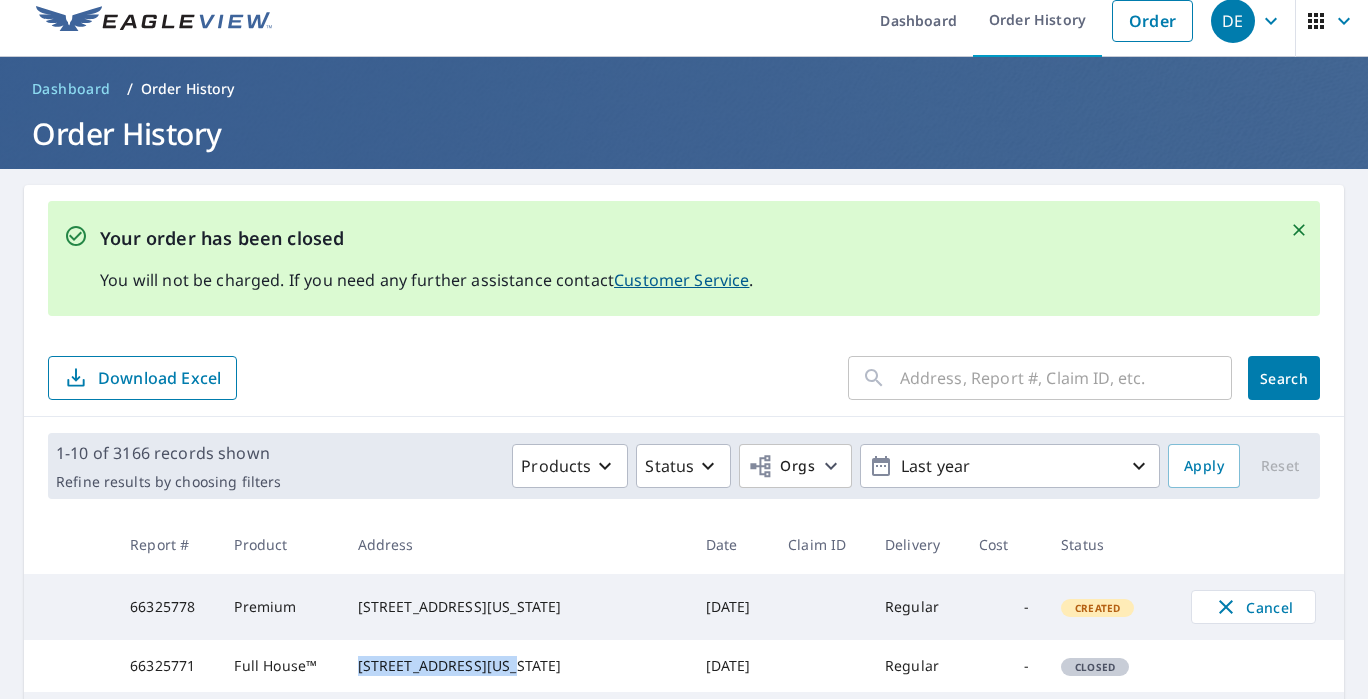 scroll, scrollTop: 0, scrollLeft: 0, axis: both 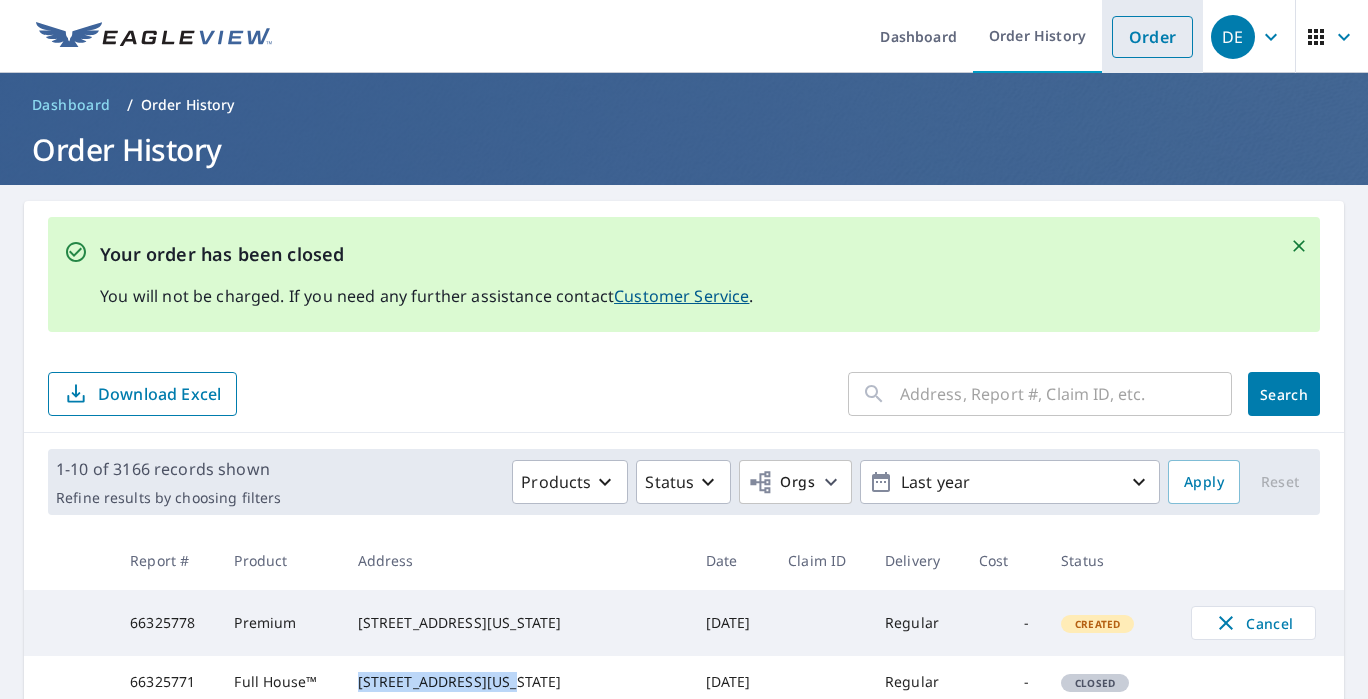 click on "Order" at bounding box center [1152, 37] 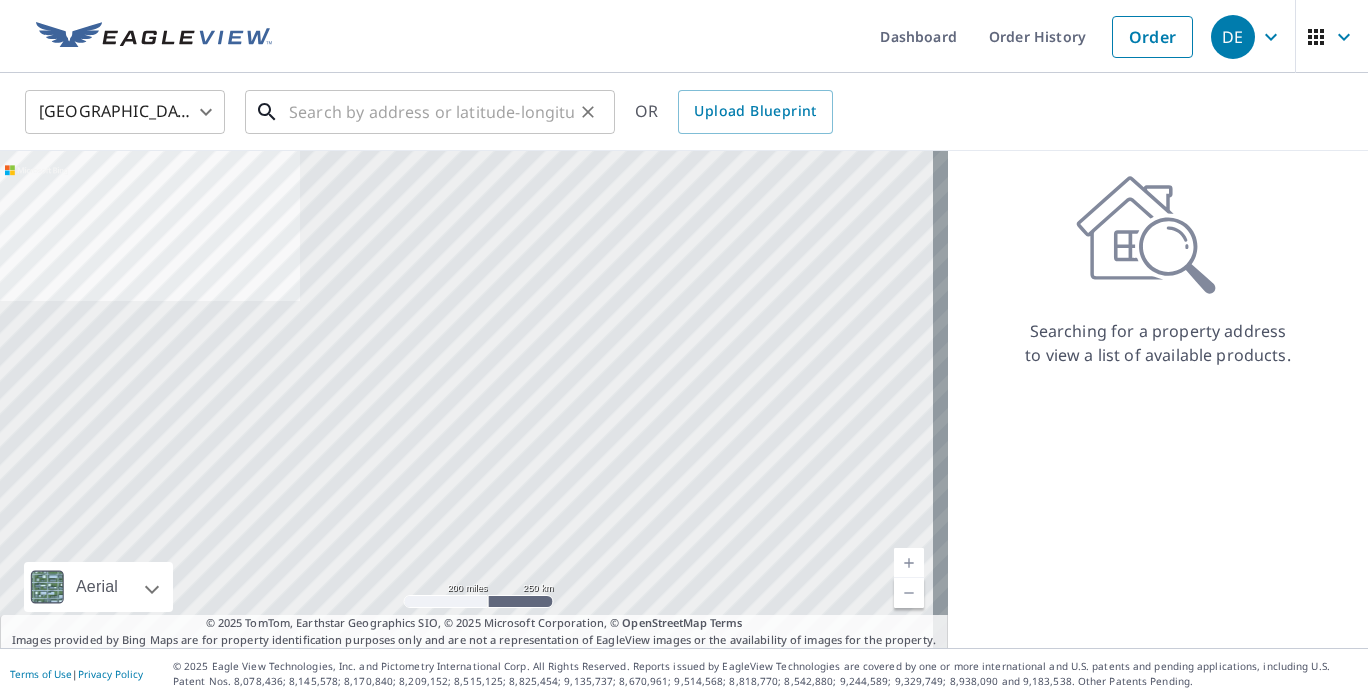 click at bounding box center (431, 112) 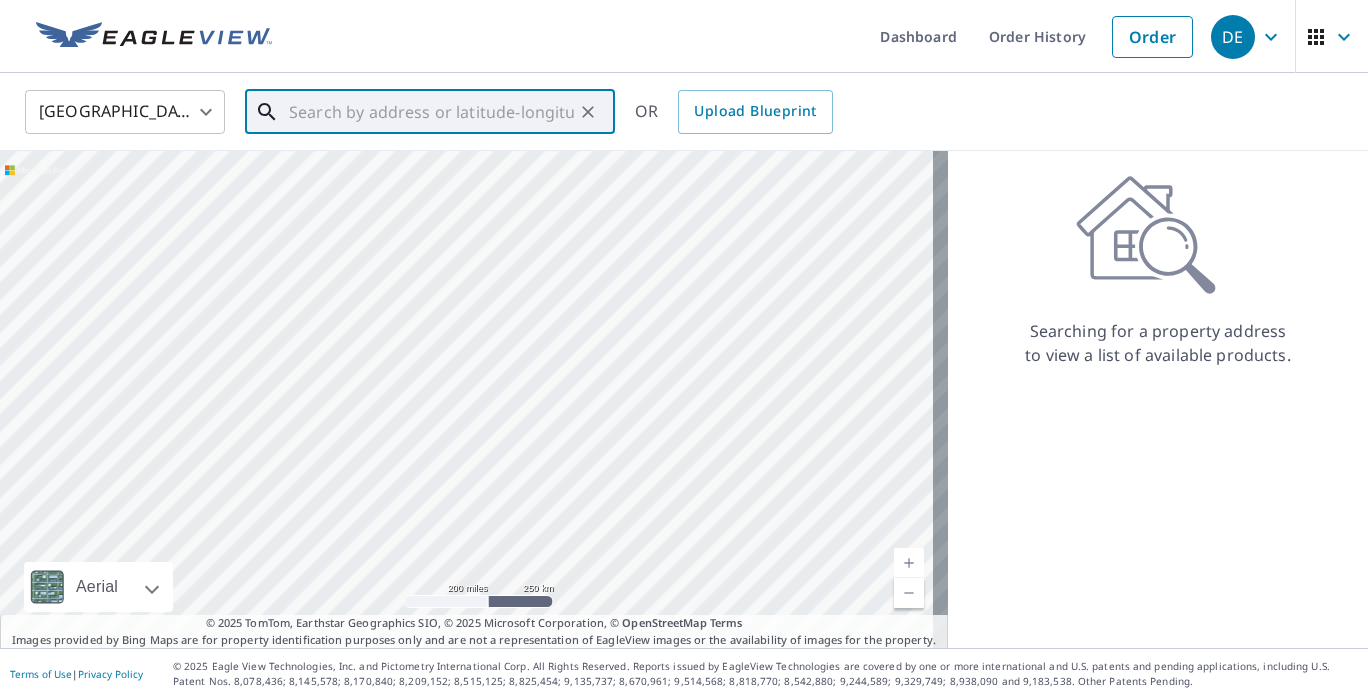 paste on "145 Timbersprings Dr" 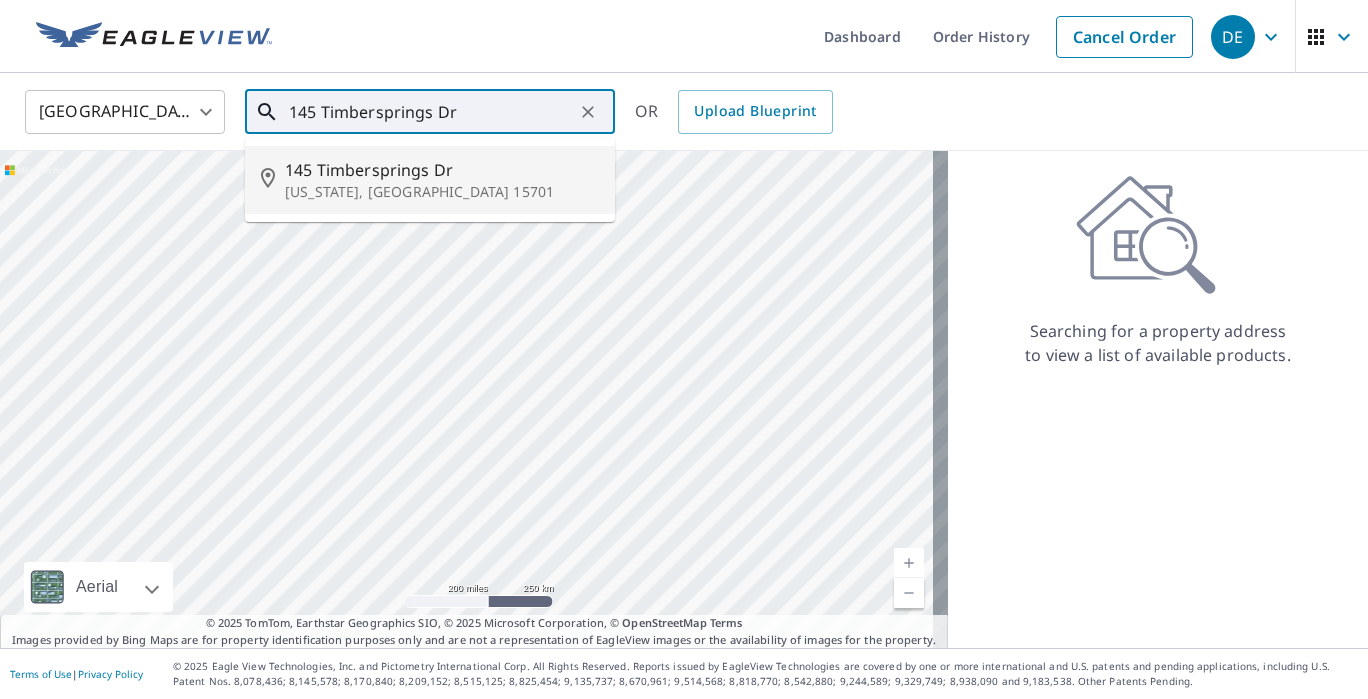 click on "Indiana, PA 15701" at bounding box center [442, 192] 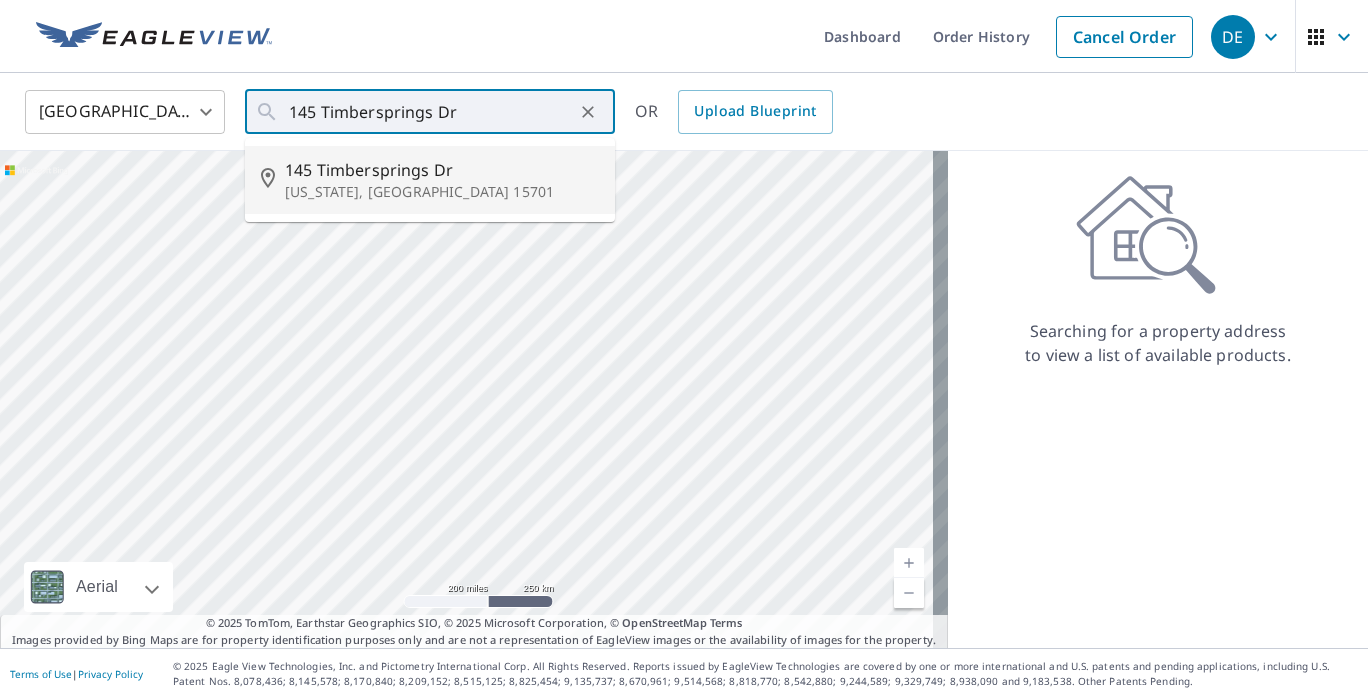 type on "145 Timbersprings Dr Indiana, PA 15701" 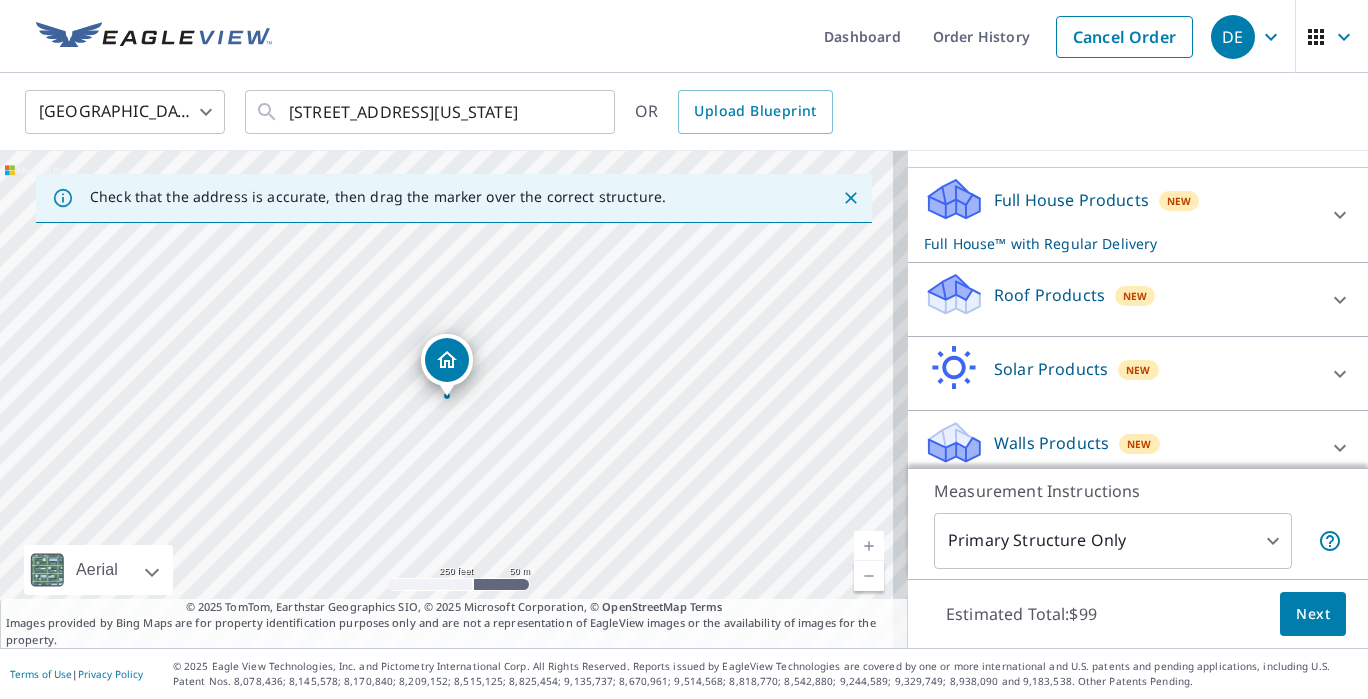 scroll, scrollTop: 204, scrollLeft: 0, axis: vertical 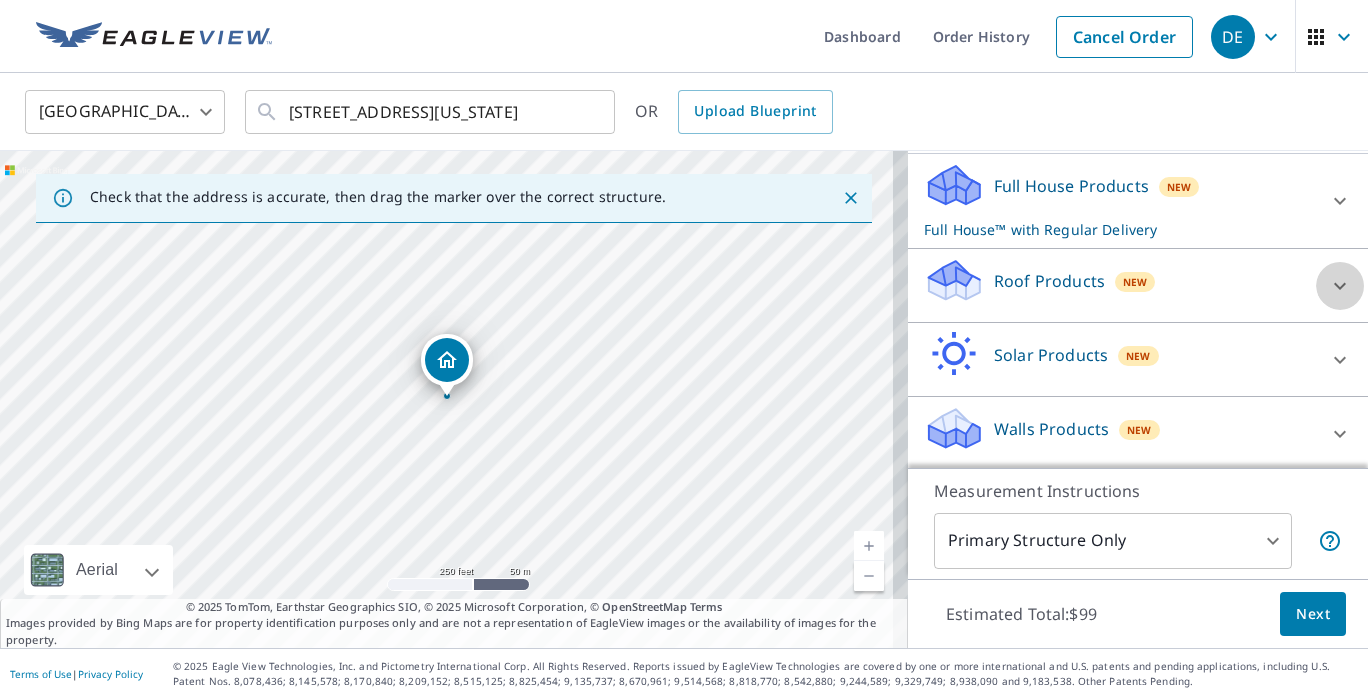 click 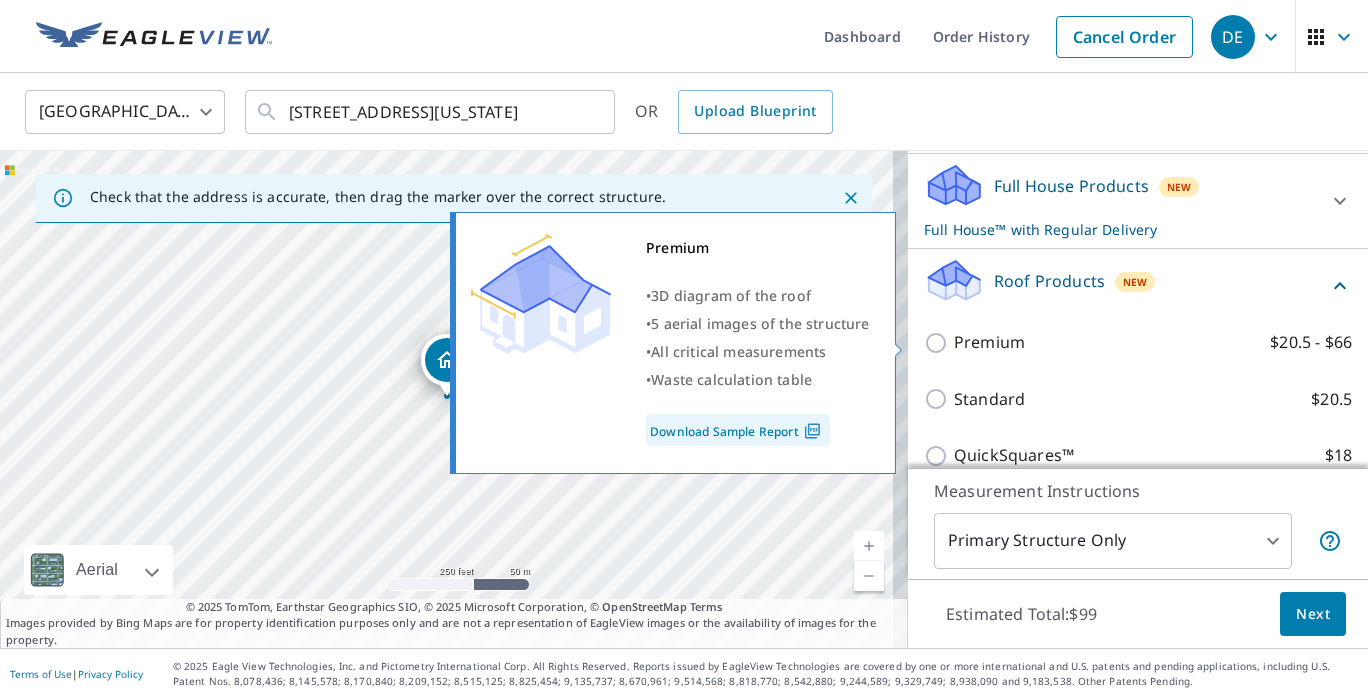 click on "$20.5 - $66" at bounding box center (1311, 342) 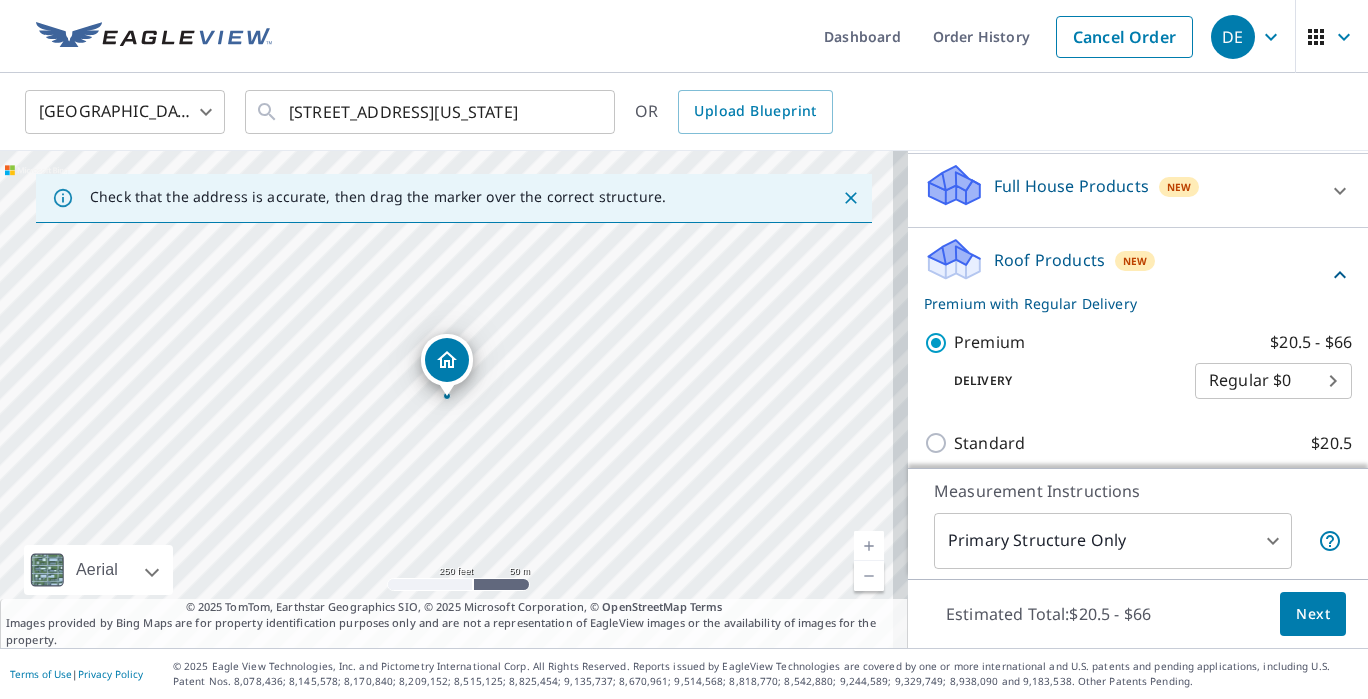 click on "Next" at bounding box center [1313, 614] 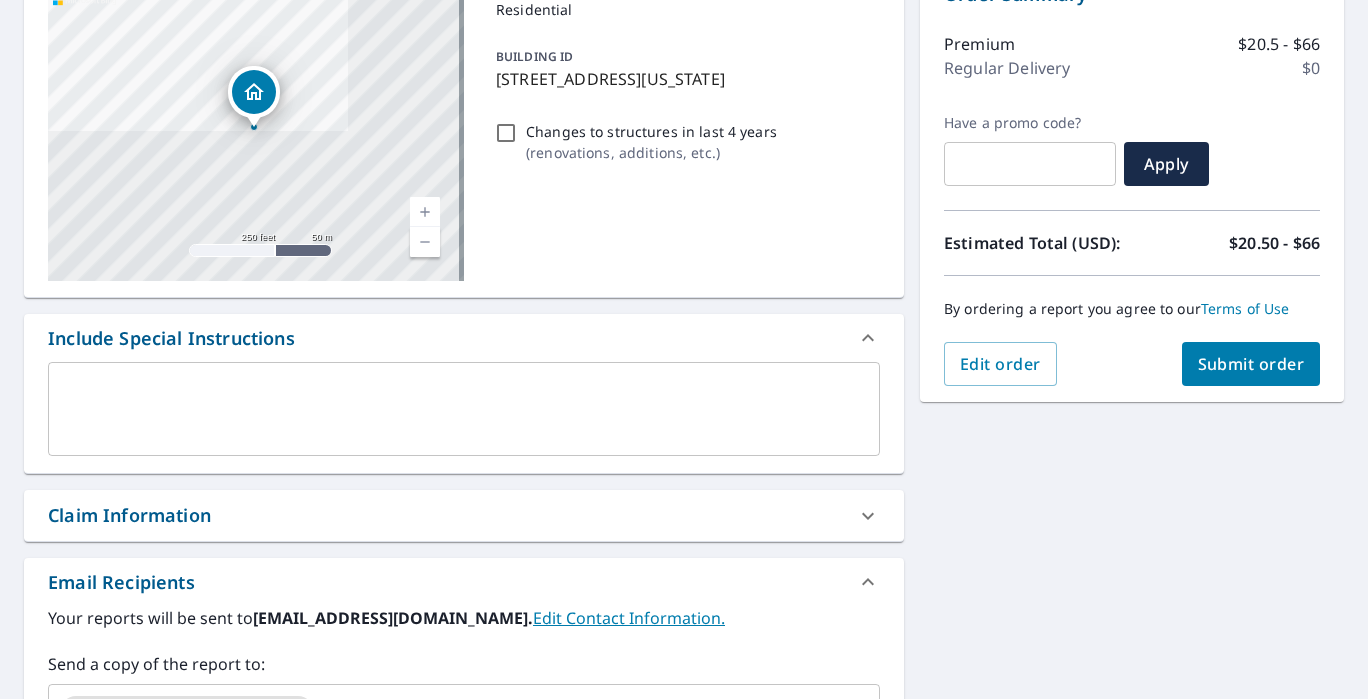 scroll, scrollTop: 240, scrollLeft: 0, axis: vertical 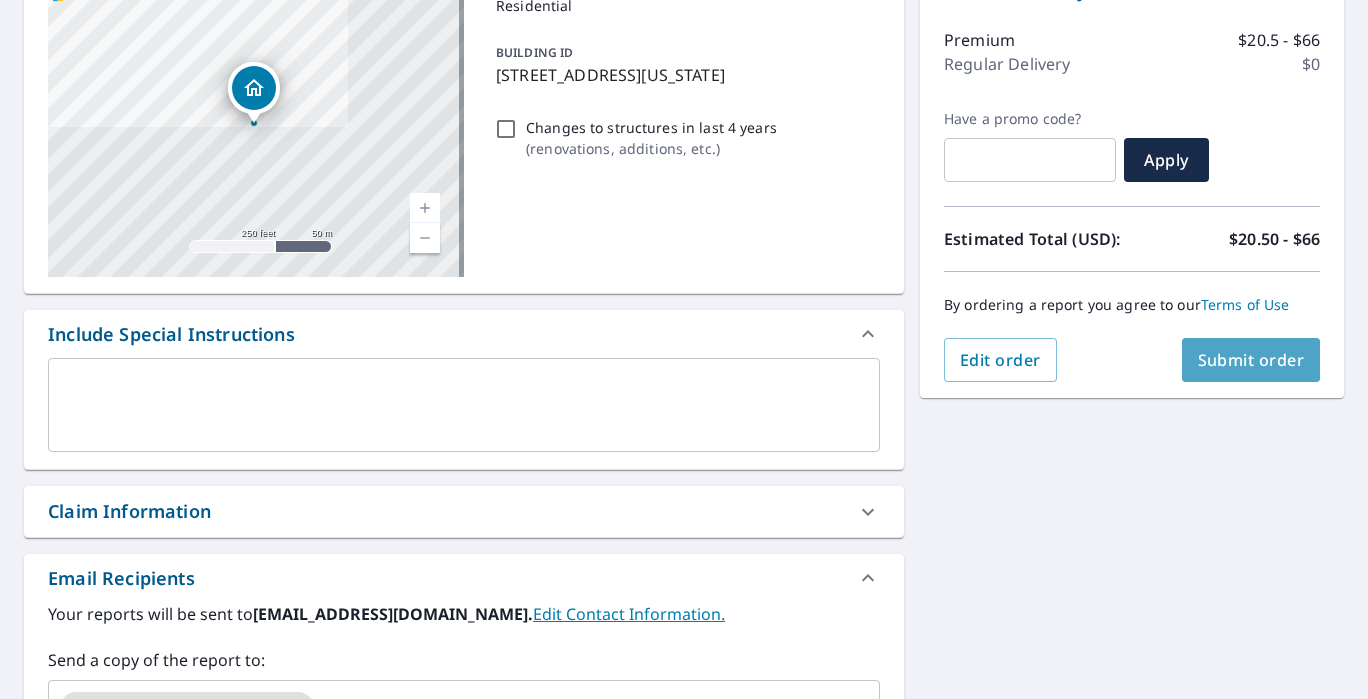 click on "Submit order" at bounding box center (1251, 360) 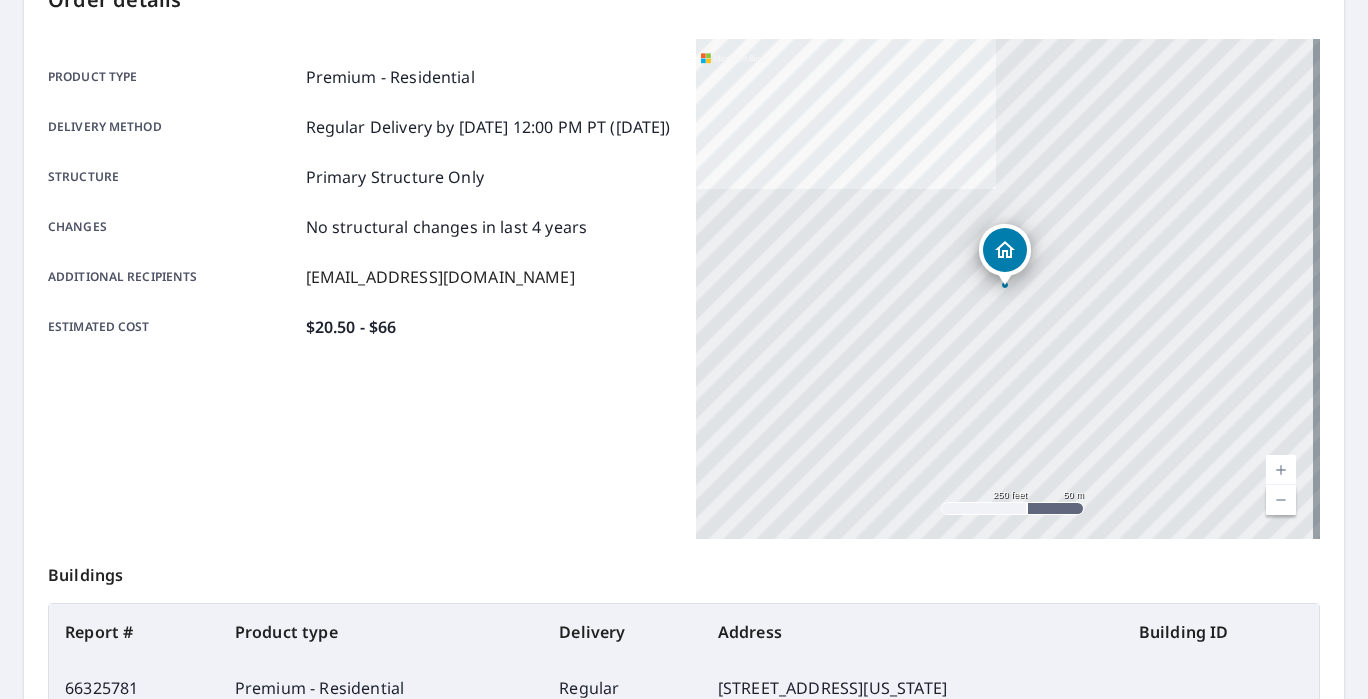 scroll, scrollTop: 0, scrollLeft: 0, axis: both 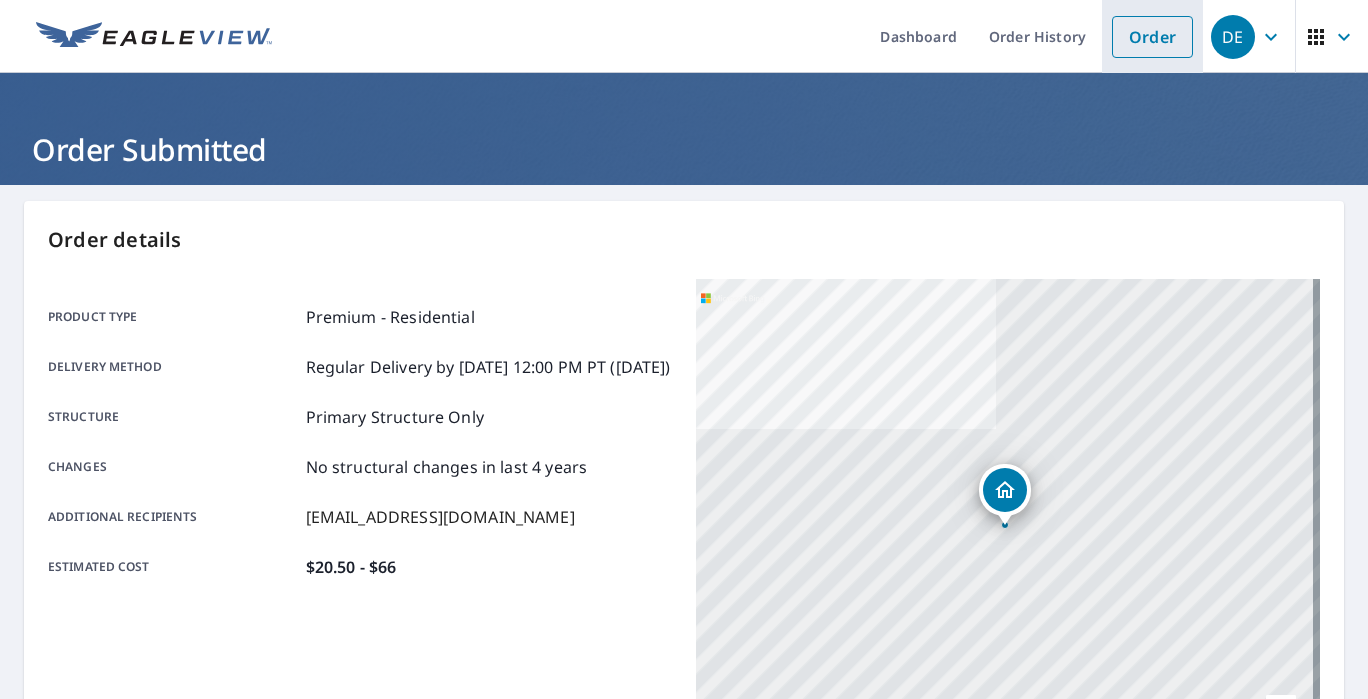 click on "Order" at bounding box center (1152, 37) 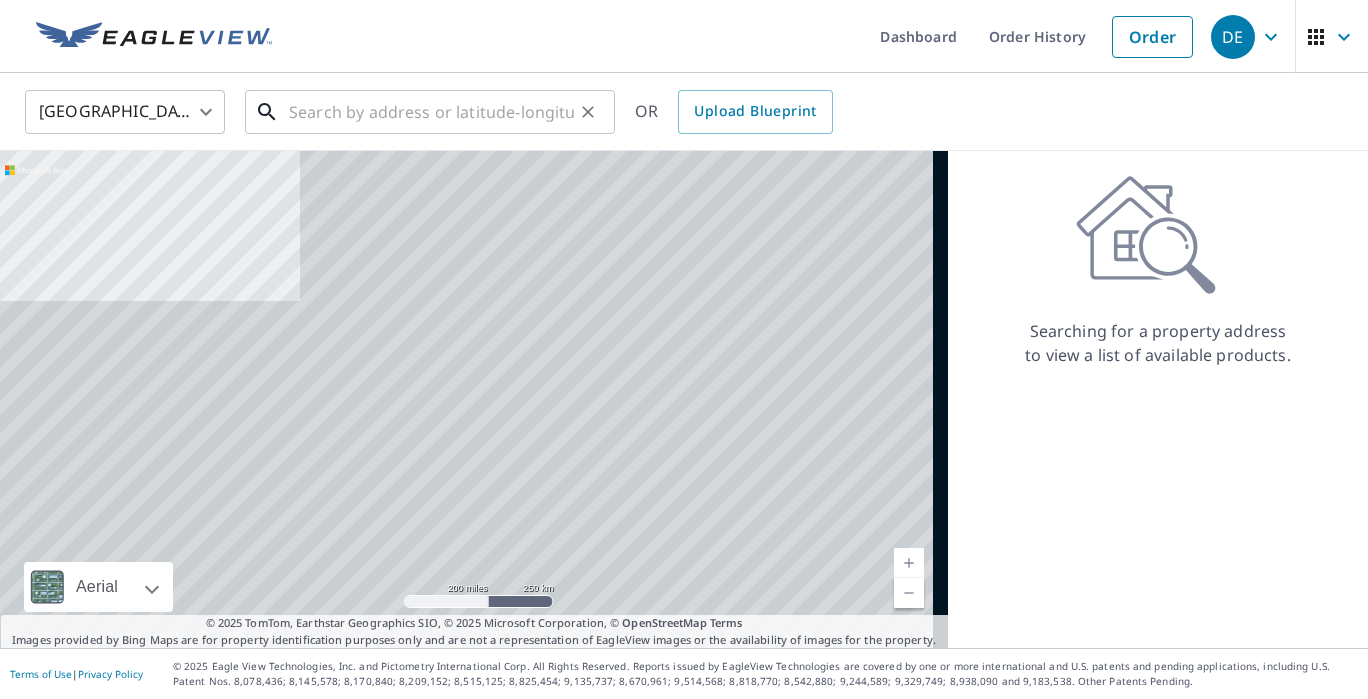 click at bounding box center [431, 112] 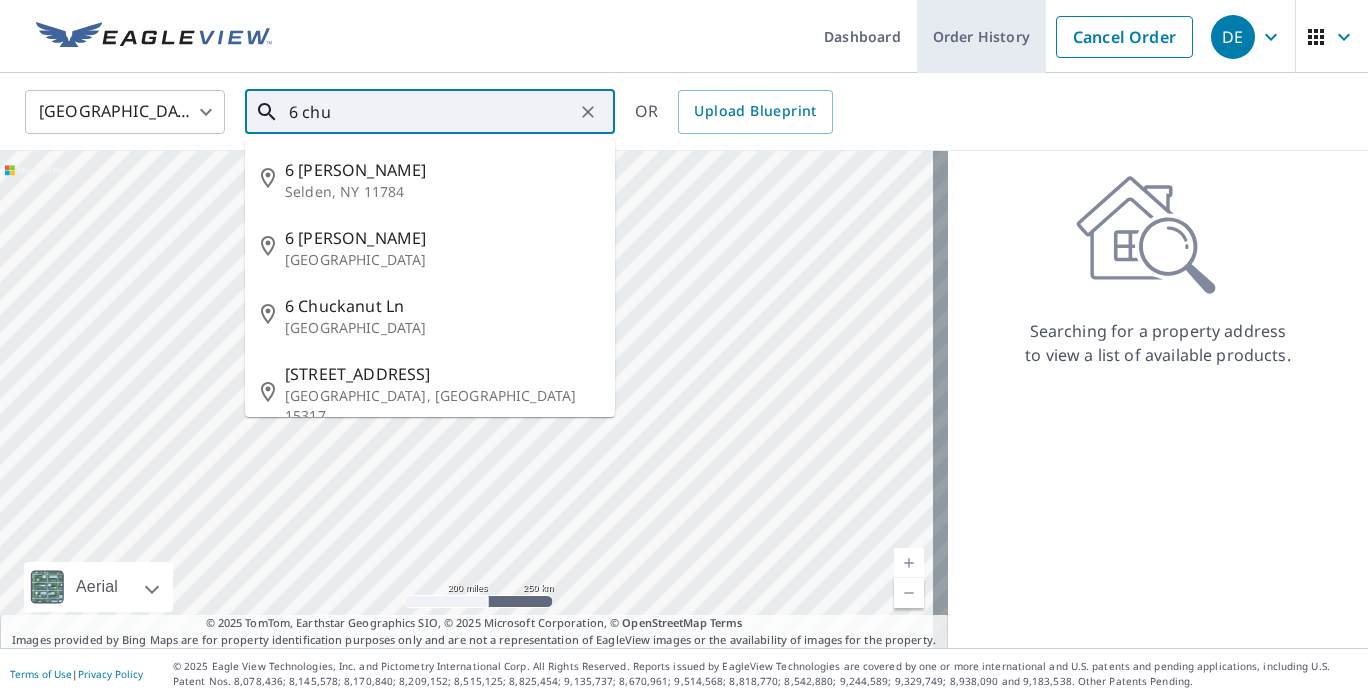 type on "6 chu" 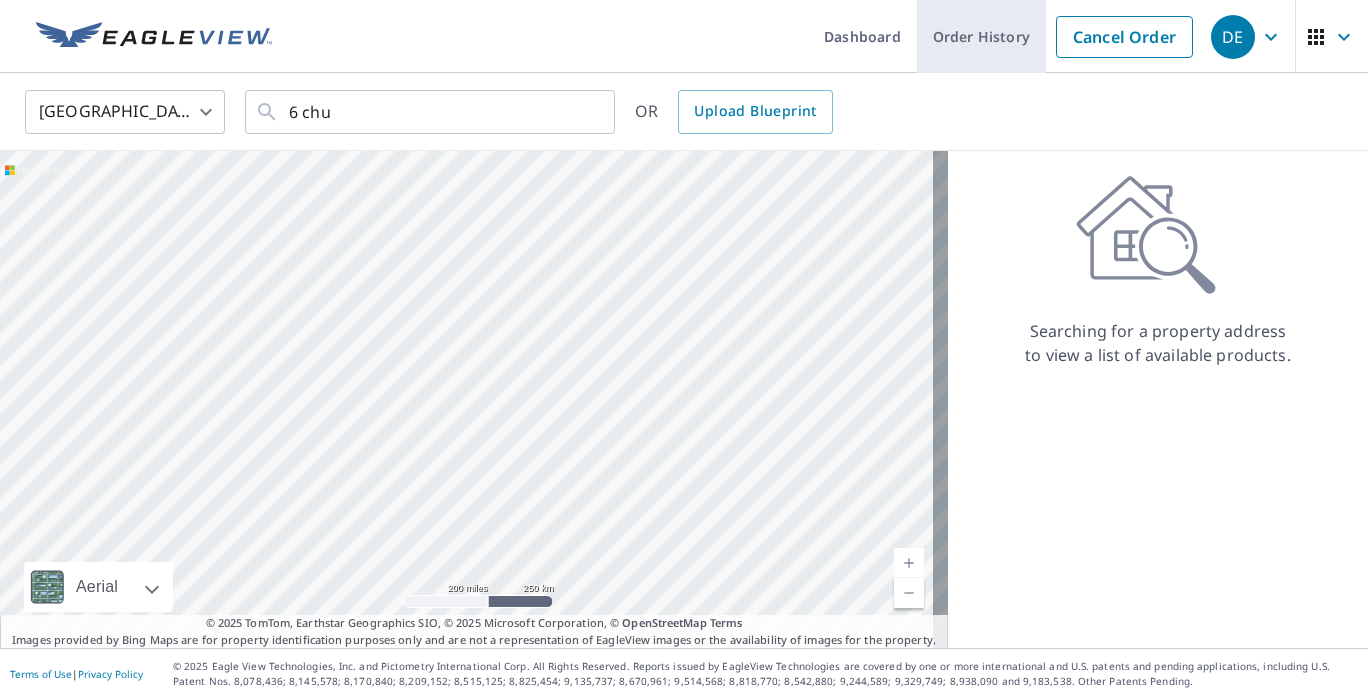 click on "Order History" at bounding box center [981, 36] 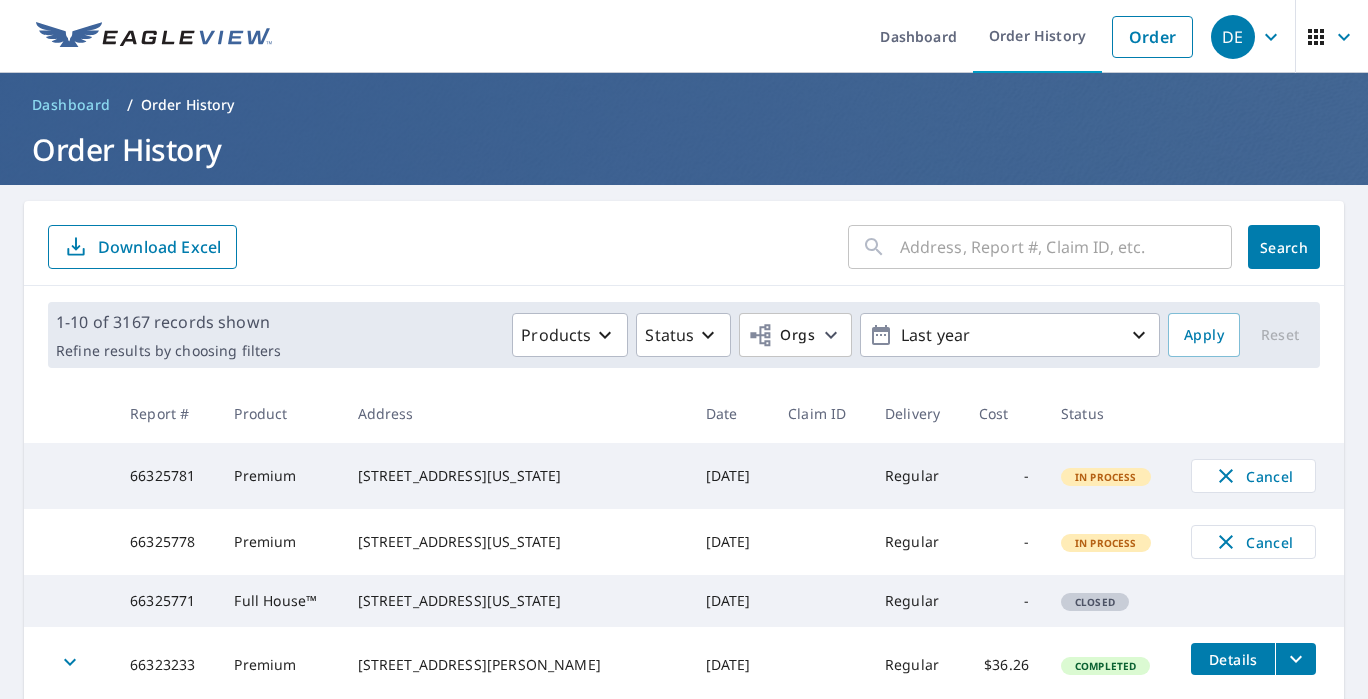 click at bounding box center [1066, 247] 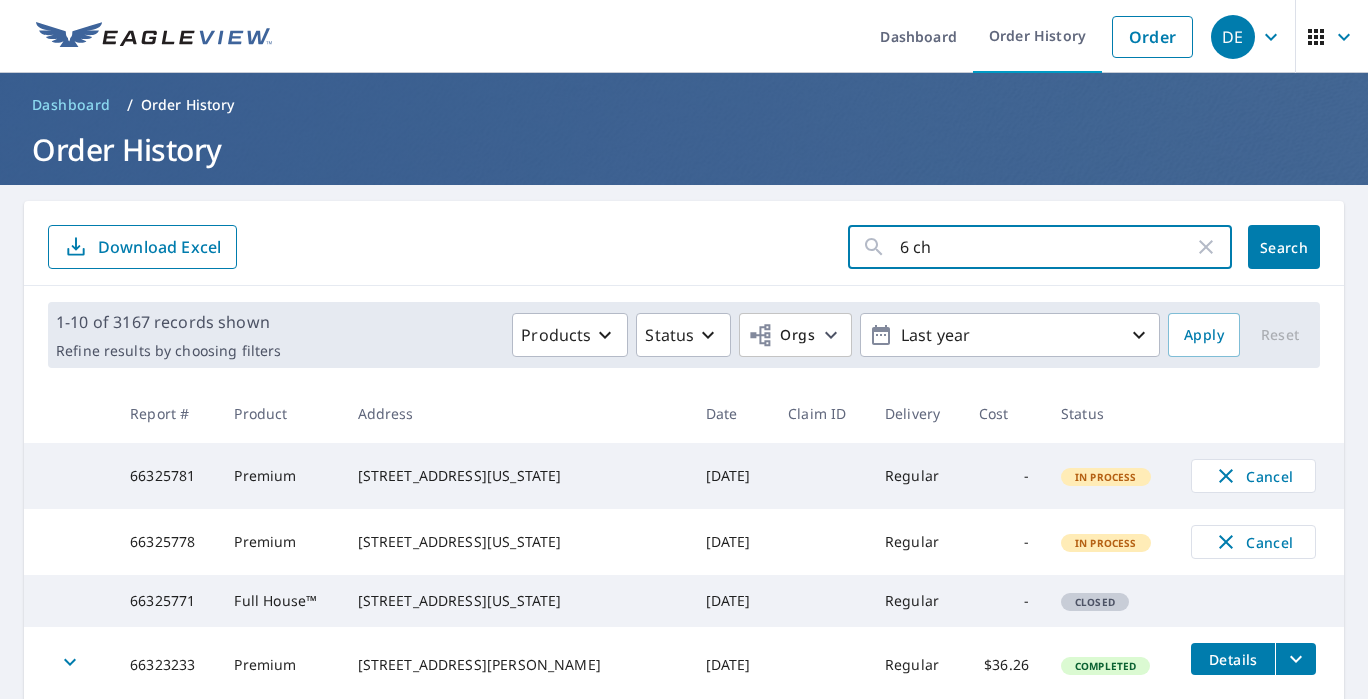 type on "6 Chubbic Rd" 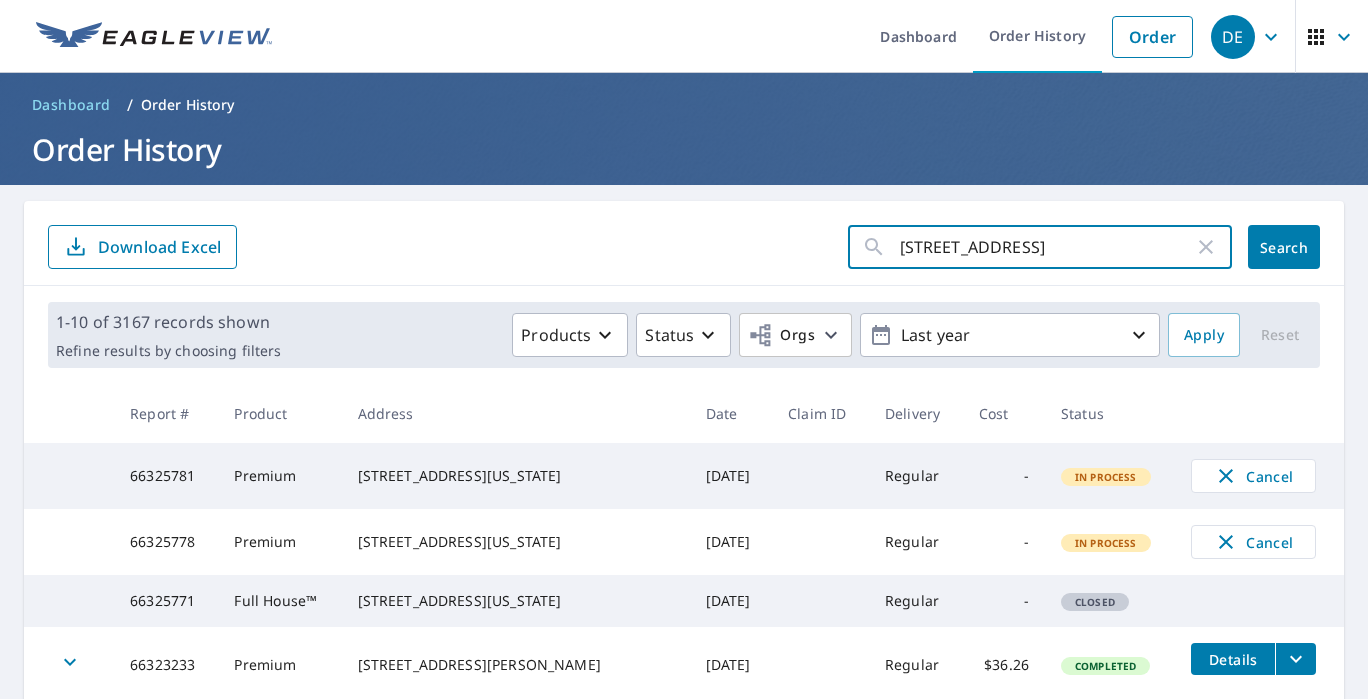 click on "Search" at bounding box center (1284, 247) 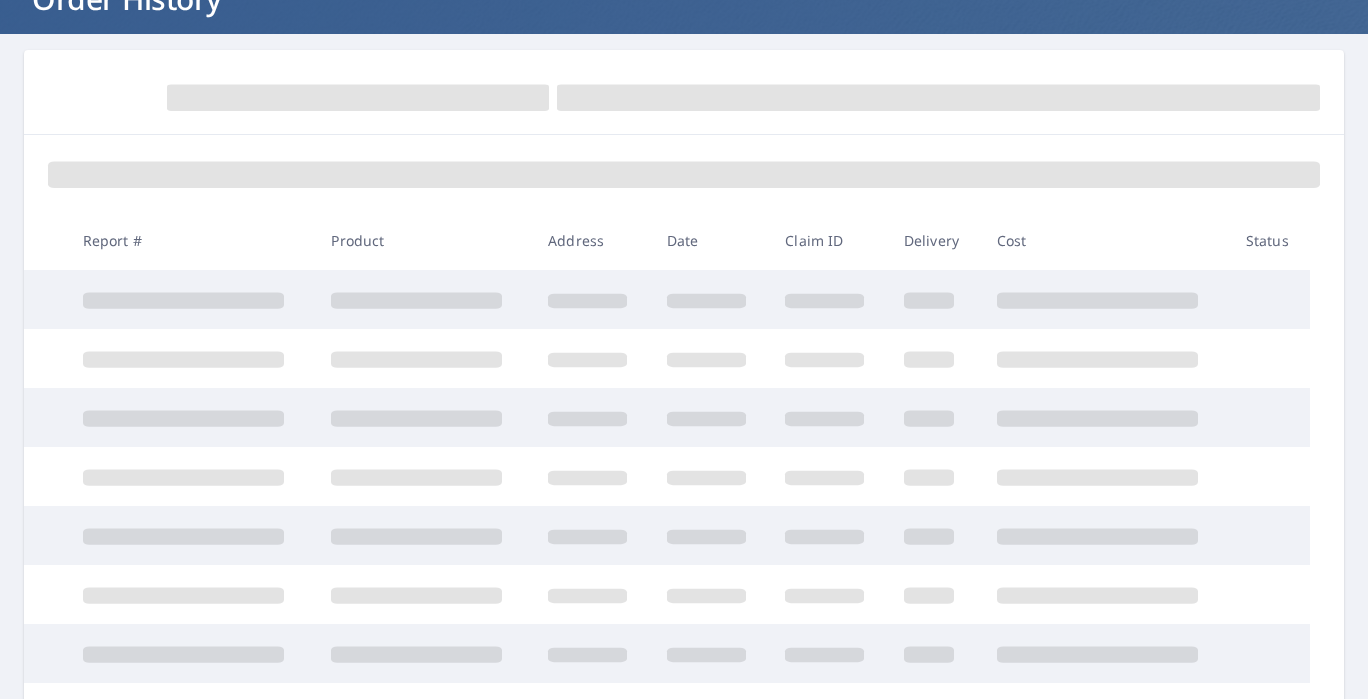 scroll, scrollTop: 152, scrollLeft: 0, axis: vertical 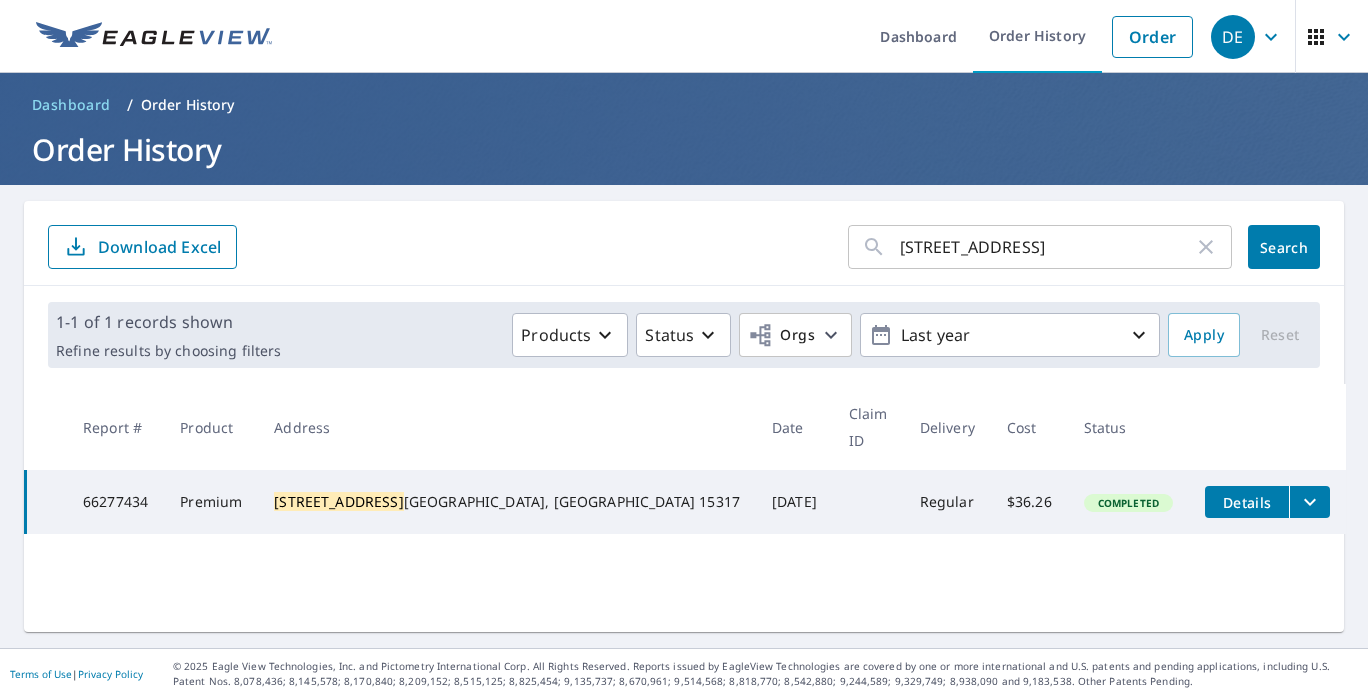 click 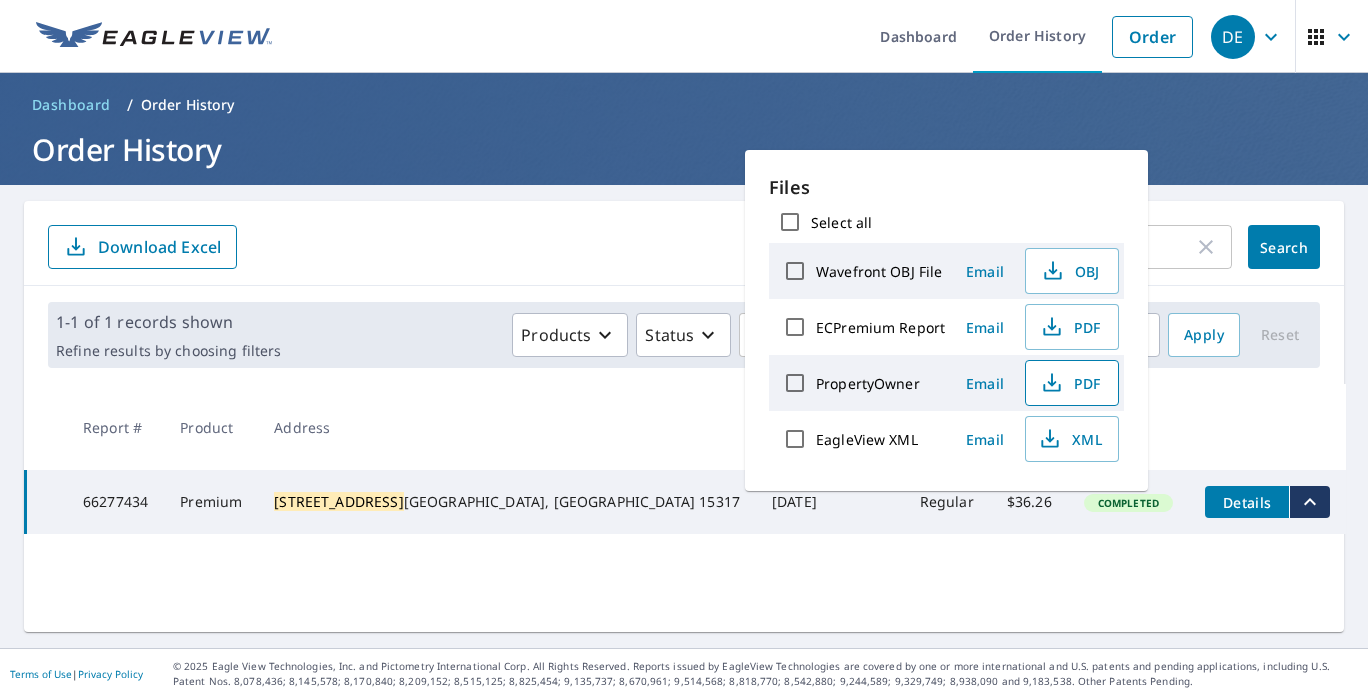 click 